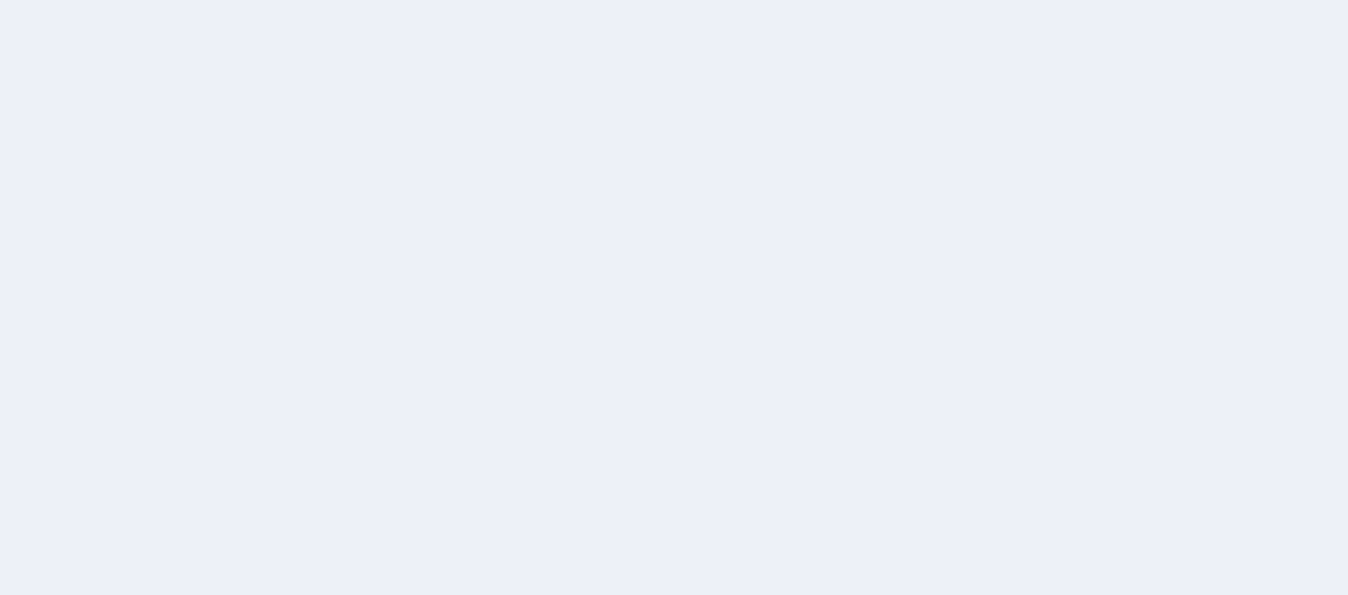 scroll, scrollTop: 0, scrollLeft: 0, axis: both 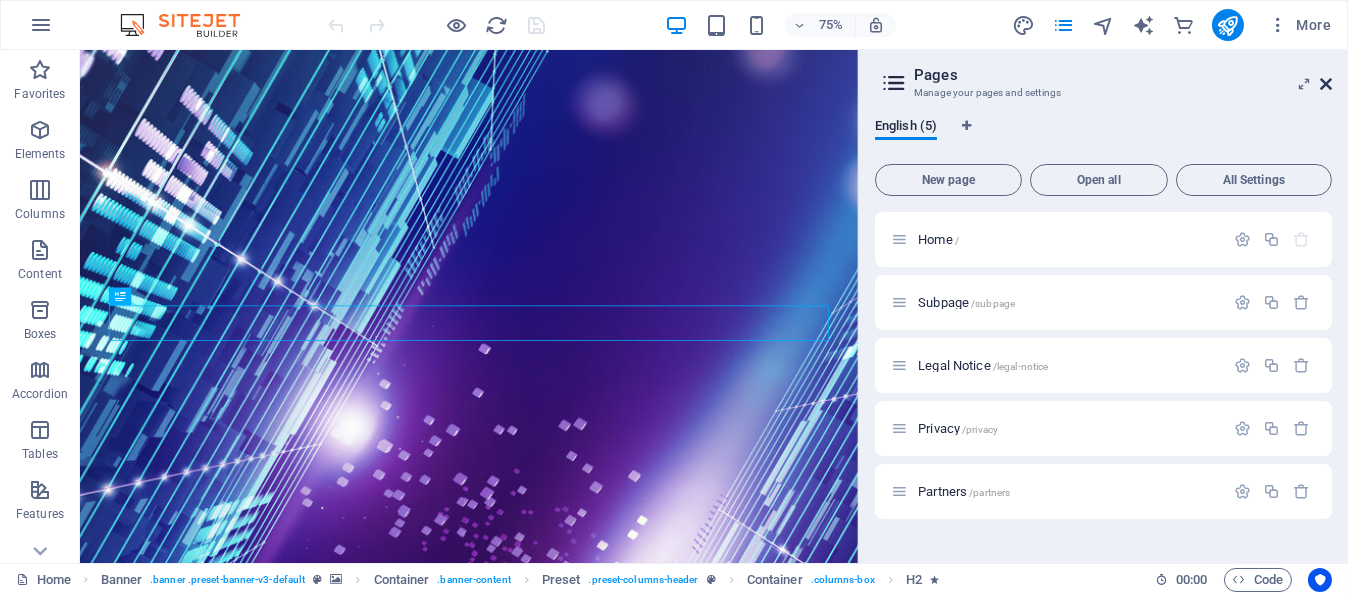 click at bounding box center (1326, 84) 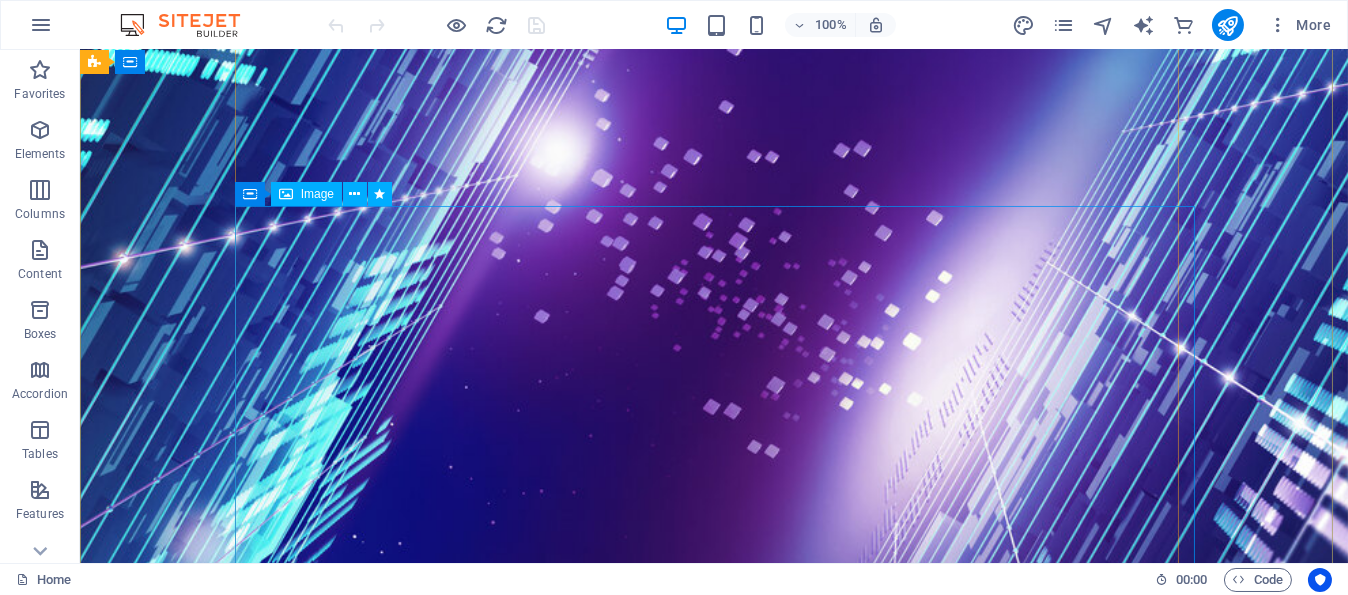 scroll, scrollTop: 300, scrollLeft: 0, axis: vertical 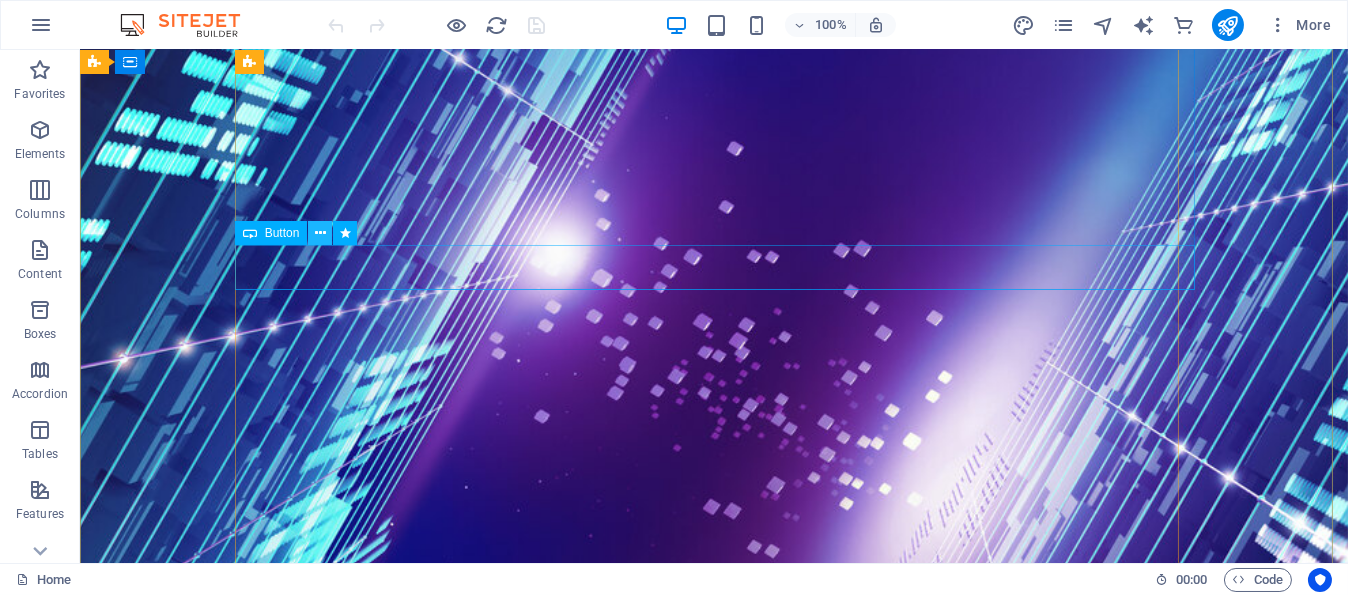 click at bounding box center [320, 233] 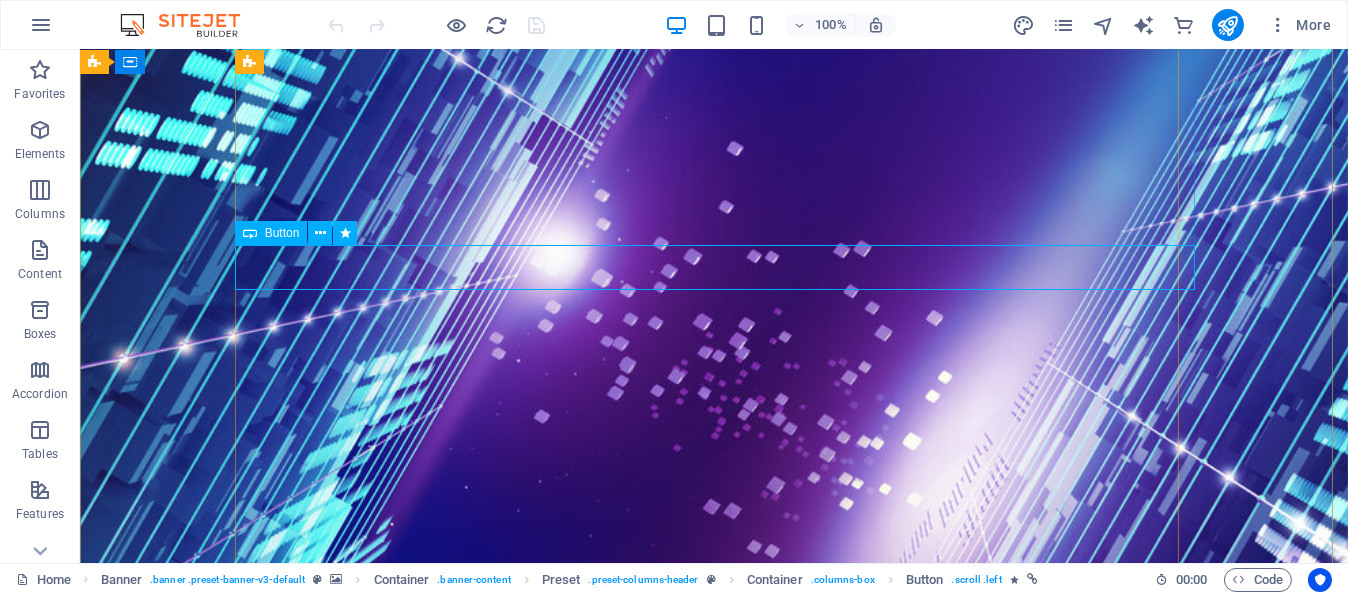 click on "Get started" at bounding box center (714, 1737) 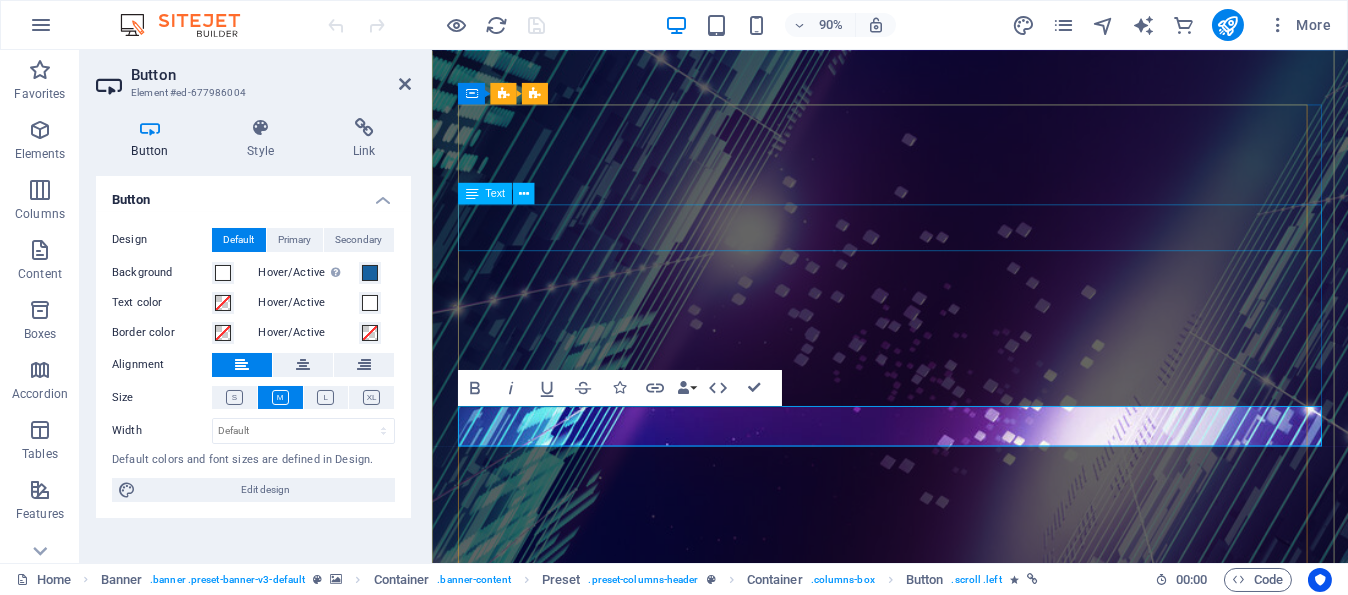 scroll, scrollTop: 100, scrollLeft: 0, axis: vertical 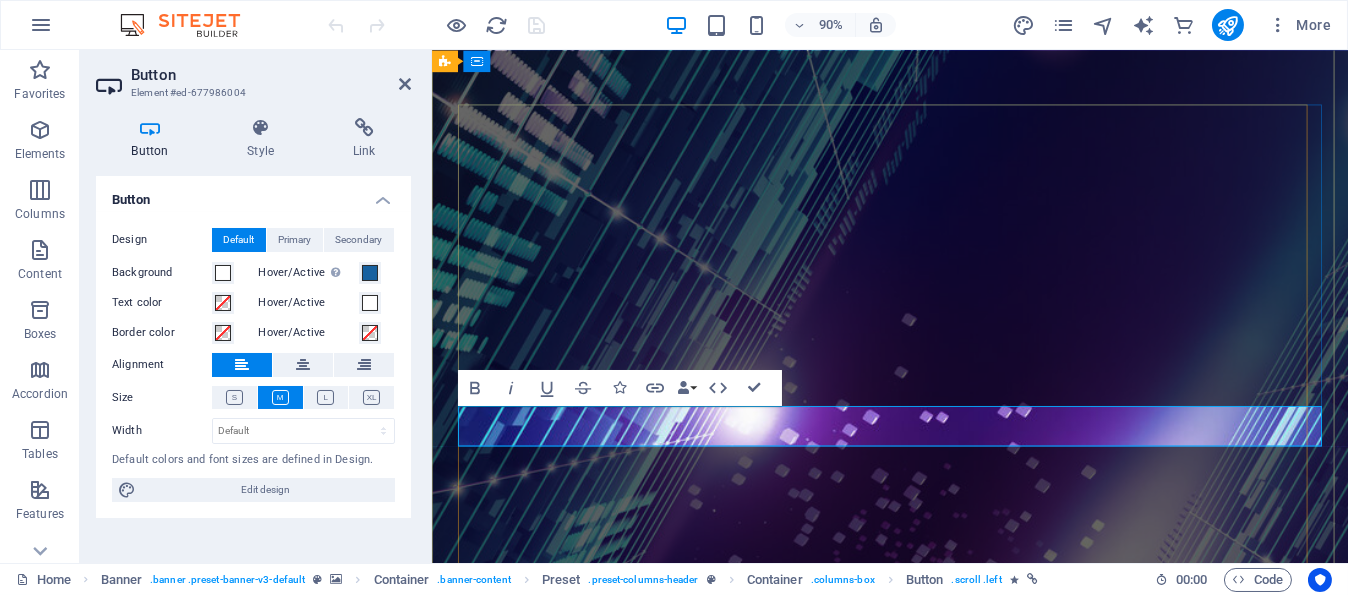 click on "Get started" at bounding box center [941, 1937] 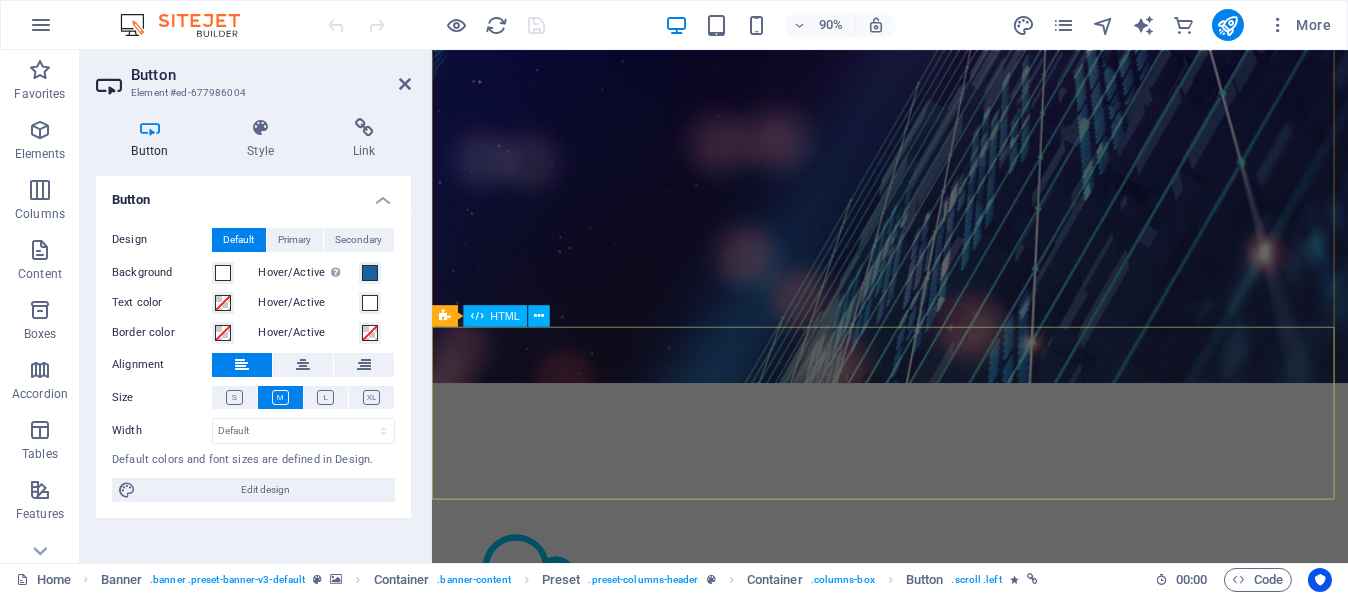 scroll, scrollTop: 800, scrollLeft: 0, axis: vertical 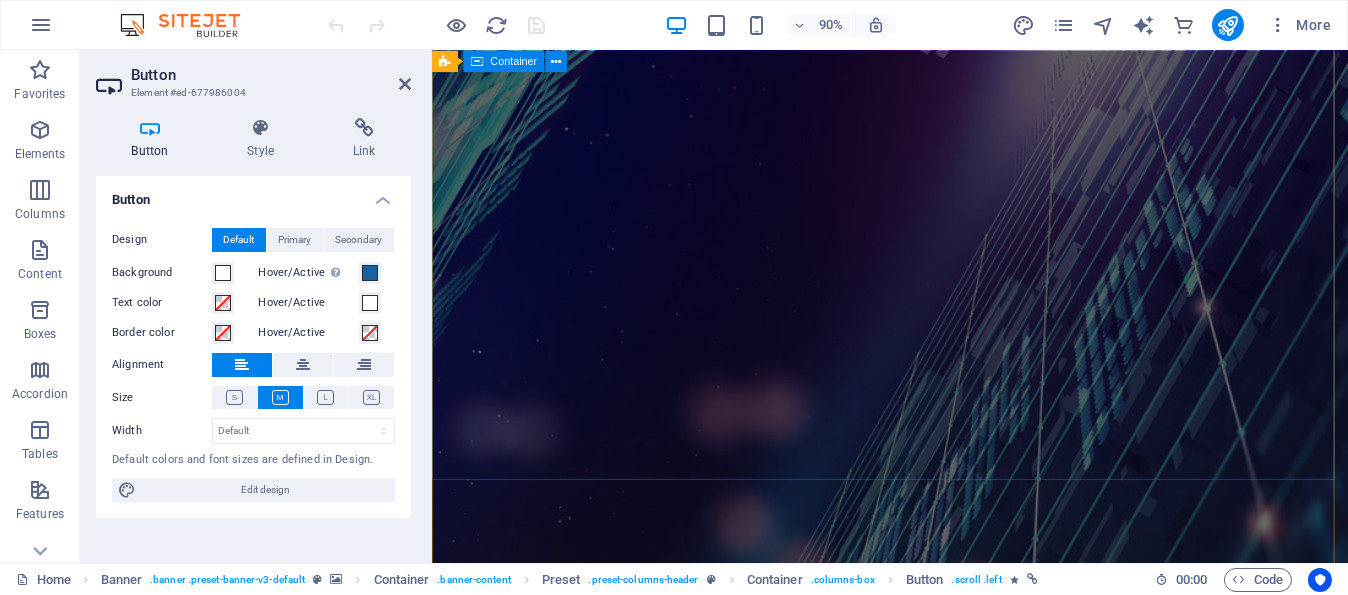 click on "BlueCloud Empowering tomorrow's technology today OUR Services At BlueCloud, we specialise in providing expert IT consulting services tailored to meet the unique needs of your business. With a dedicated team of seasoned professionals, we offer a wide range of strategic solutions designed to optimise your IT infrastructure and propel your business forward in today's digital landscape. Get started" at bounding box center [941, 1388] 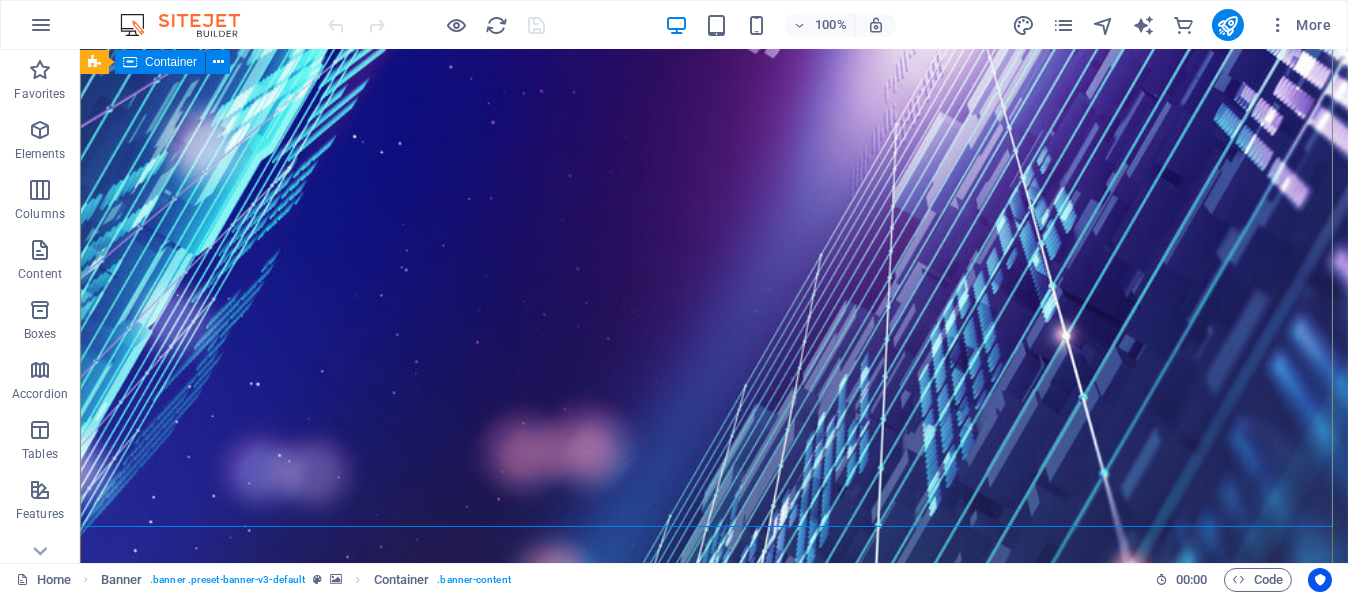 click on "BlueCloud Empowering tomorrow's technology today OUR Services At BlueCloud, we specialise in providing expert IT consulting services tailored to meet the unique needs of your business. With a dedicated team of seasoned professionals, we offer a wide range of strategic solutions designed to optimise your IT infrastructure and propel your business forward in today's digital landscape. Get started" at bounding box center (714, 1388) 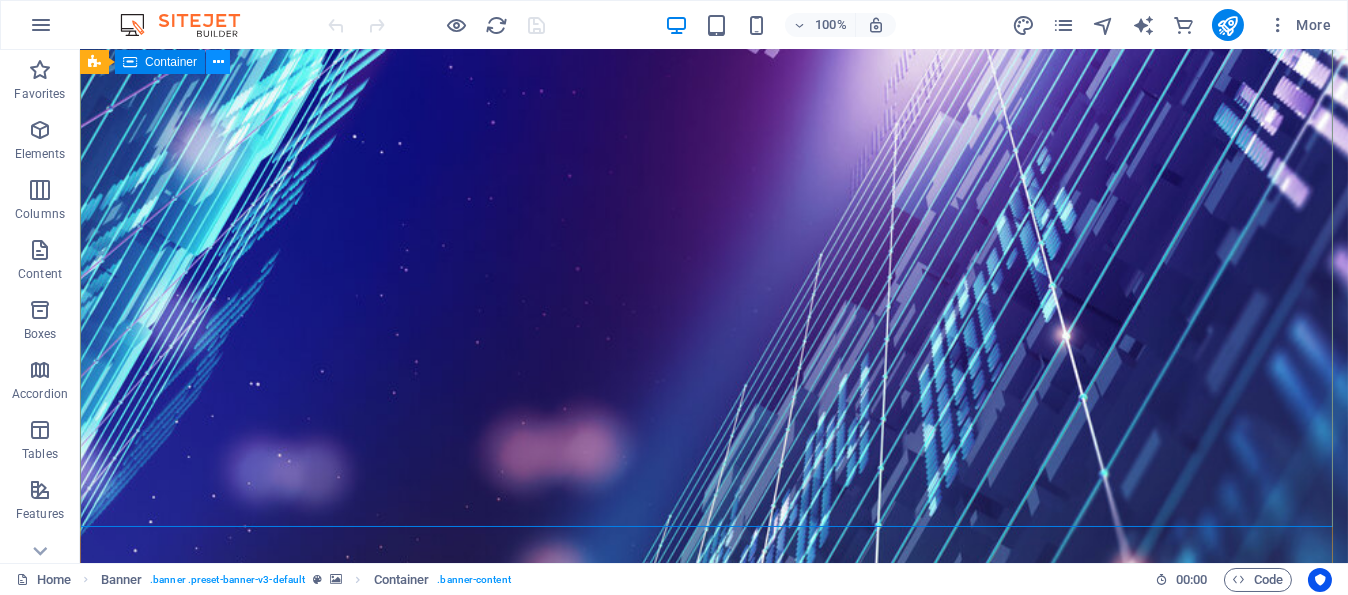 click at bounding box center [218, 62] 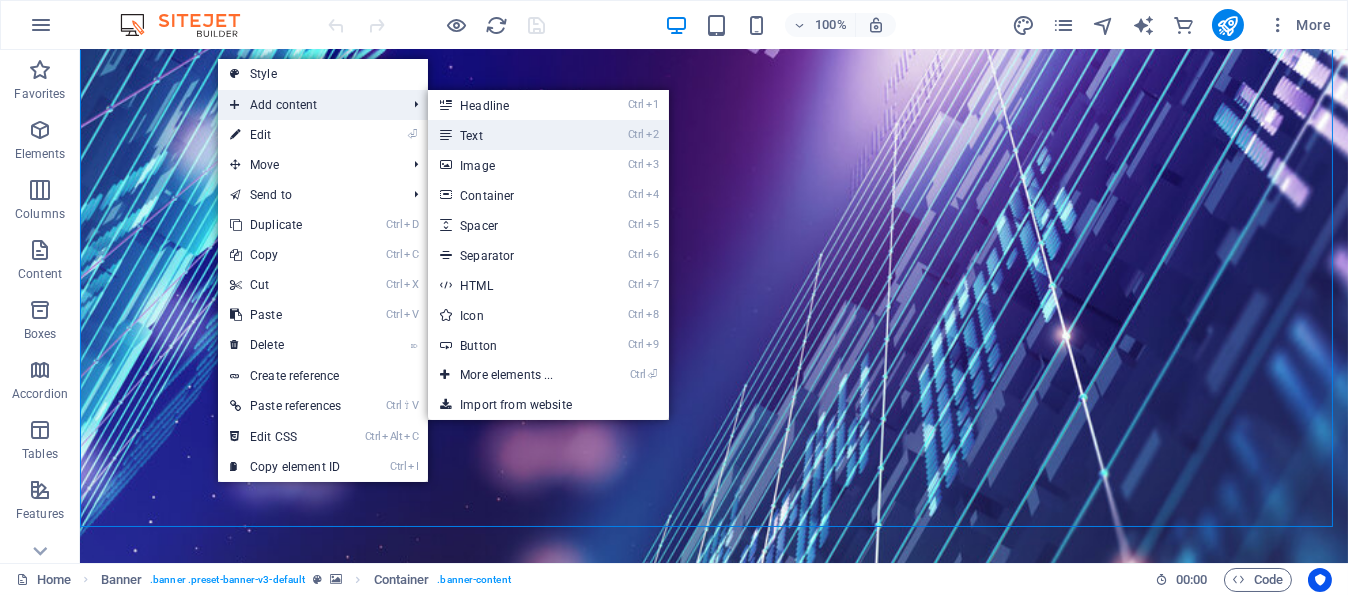 click on "Ctrl 2  Text" at bounding box center [510, 135] 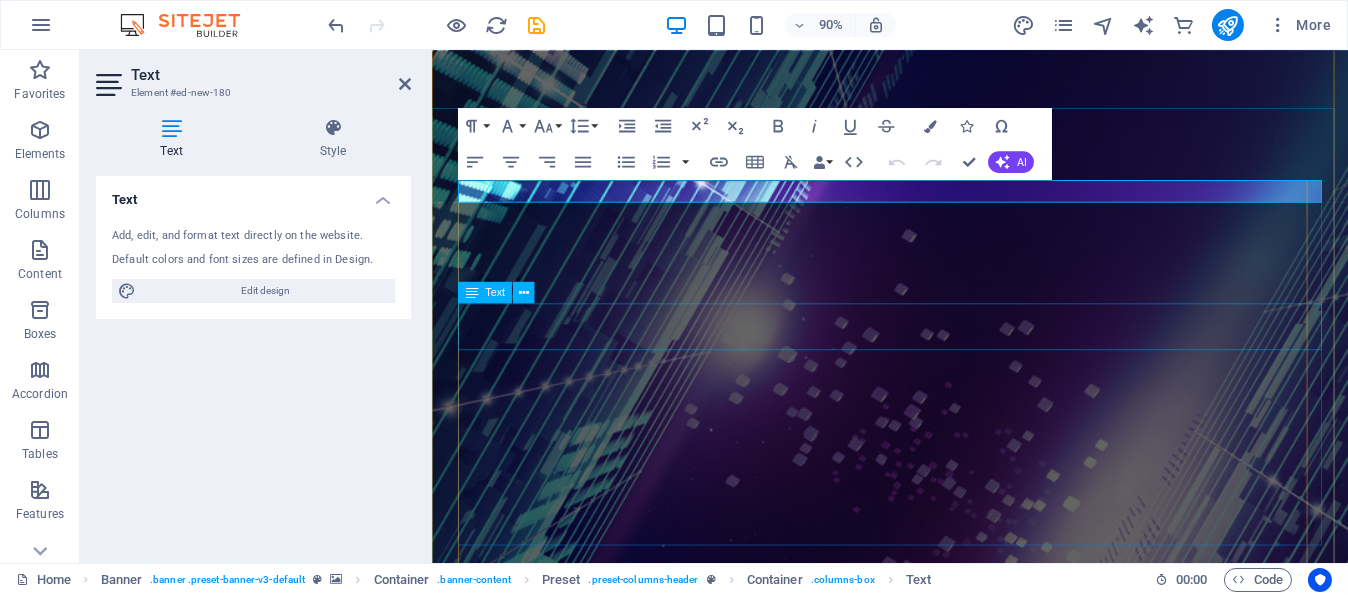 scroll, scrollTop: 0, scrollLeft: 0, axis: both 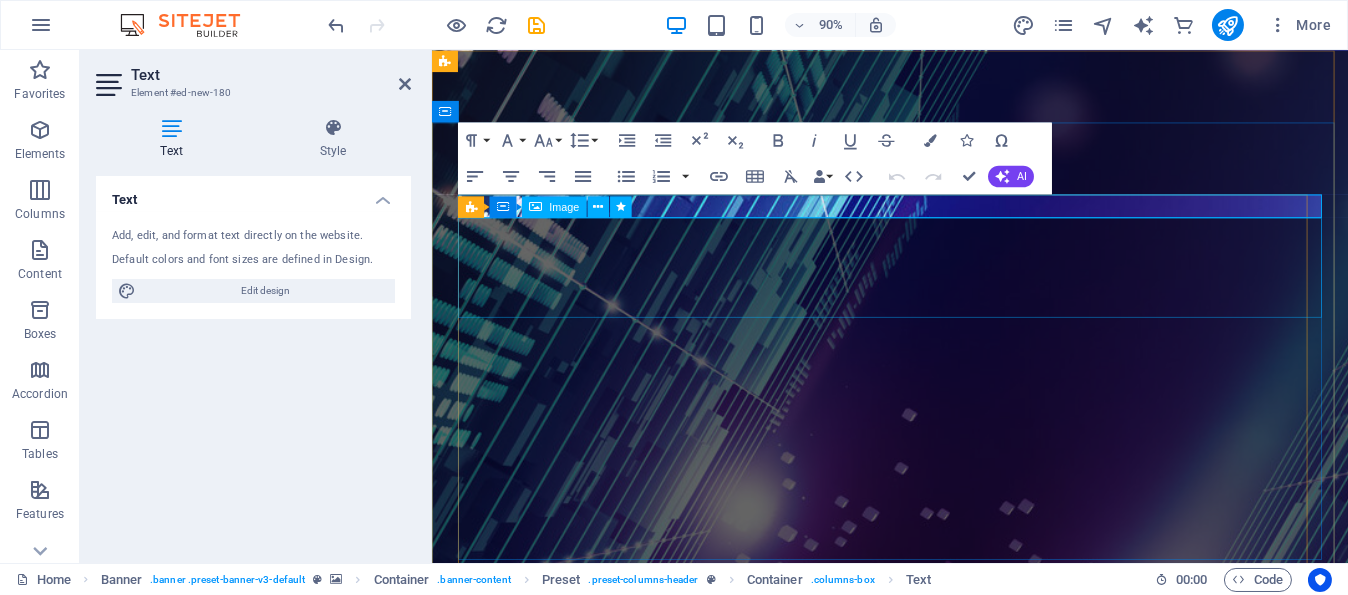 click at bounding box center [941, 1786] 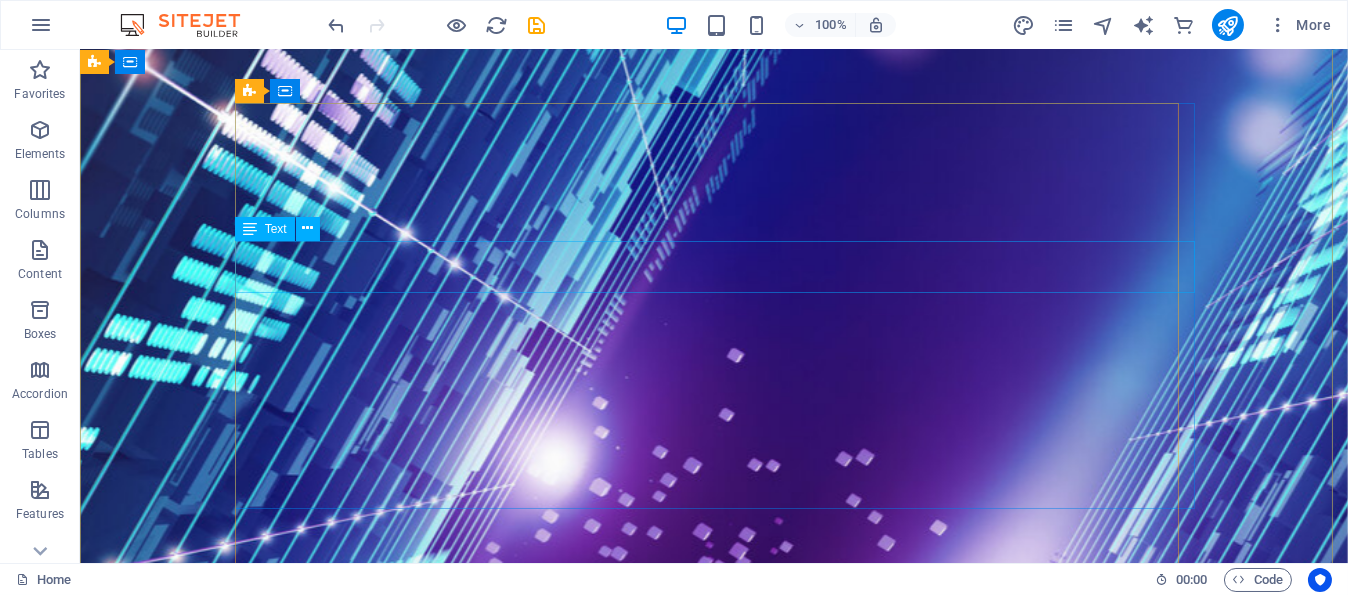 scroll, scrollTop: 300, scrollLeft: 0, axis: vertical 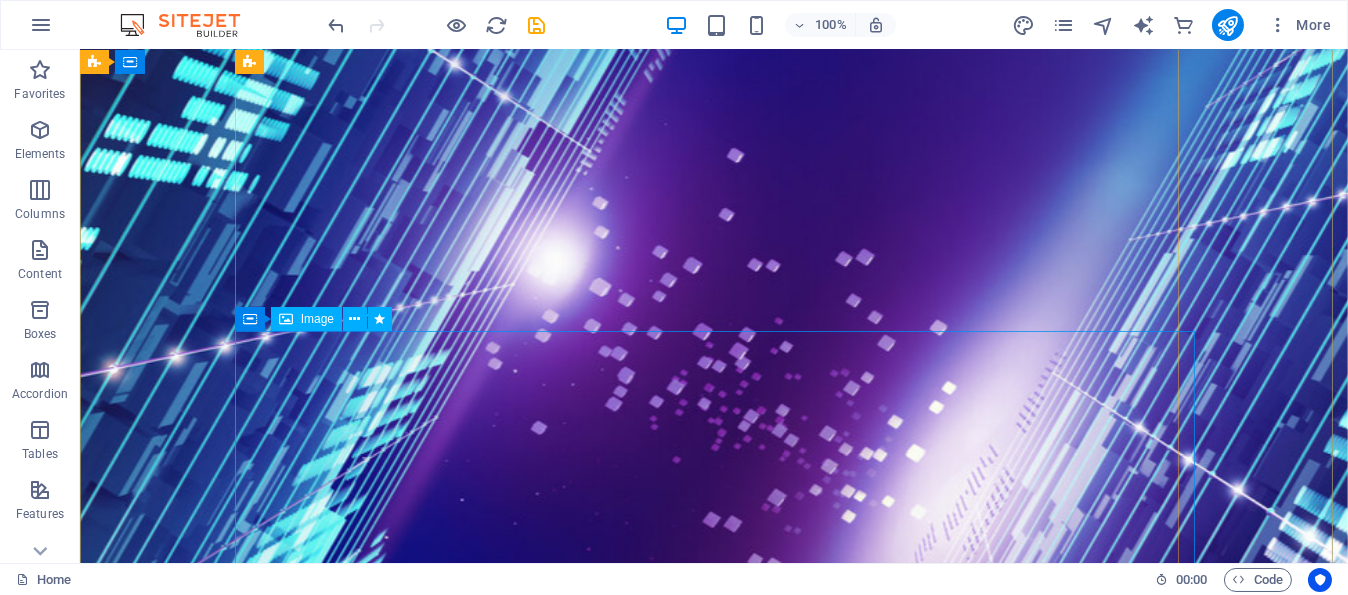 click at bounding box center [714, 2133] 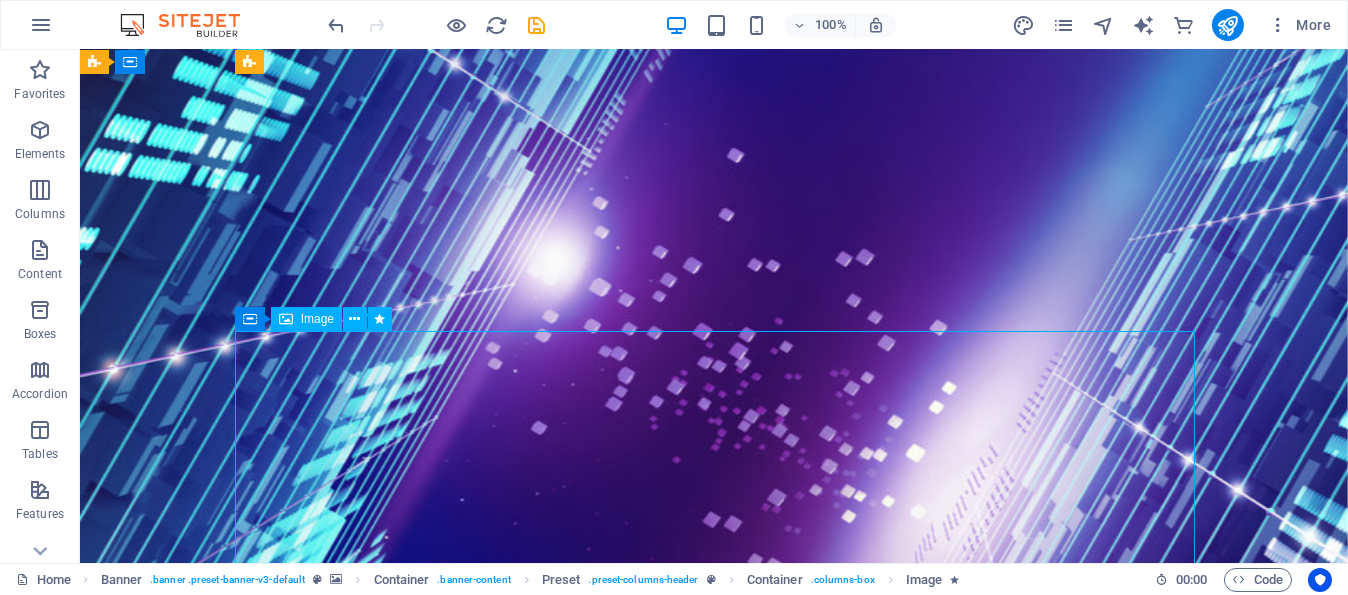 click at bounding box center (714, 2133) 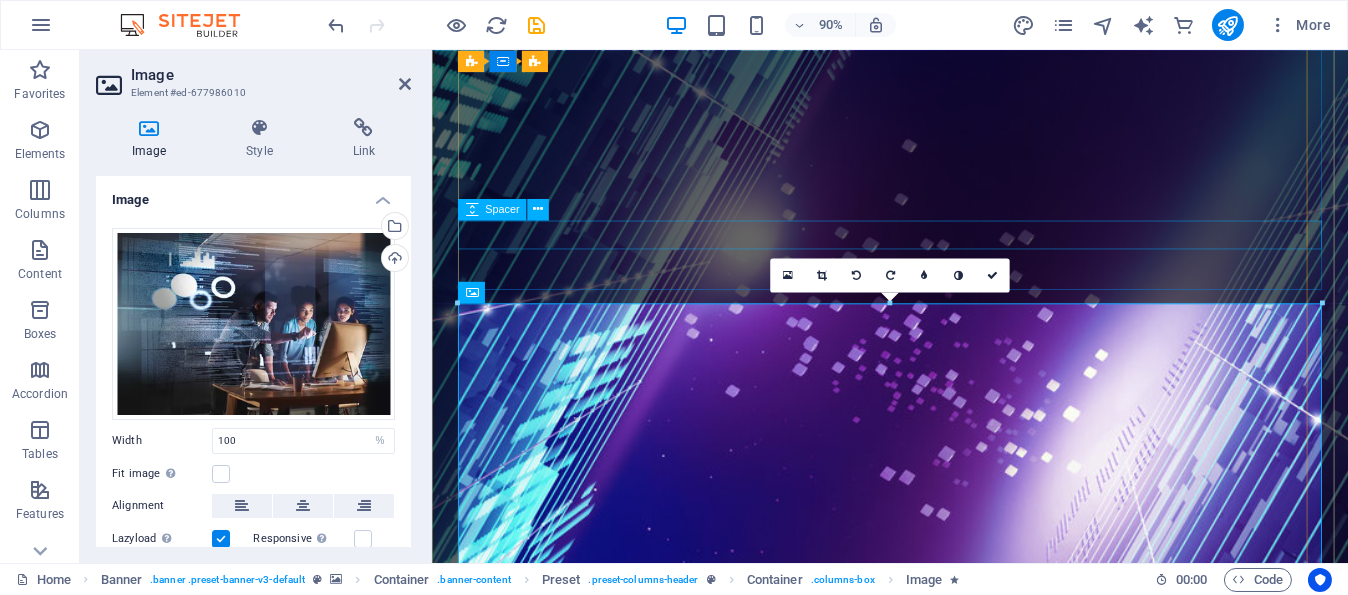 click at bounding box center (941, 1749) 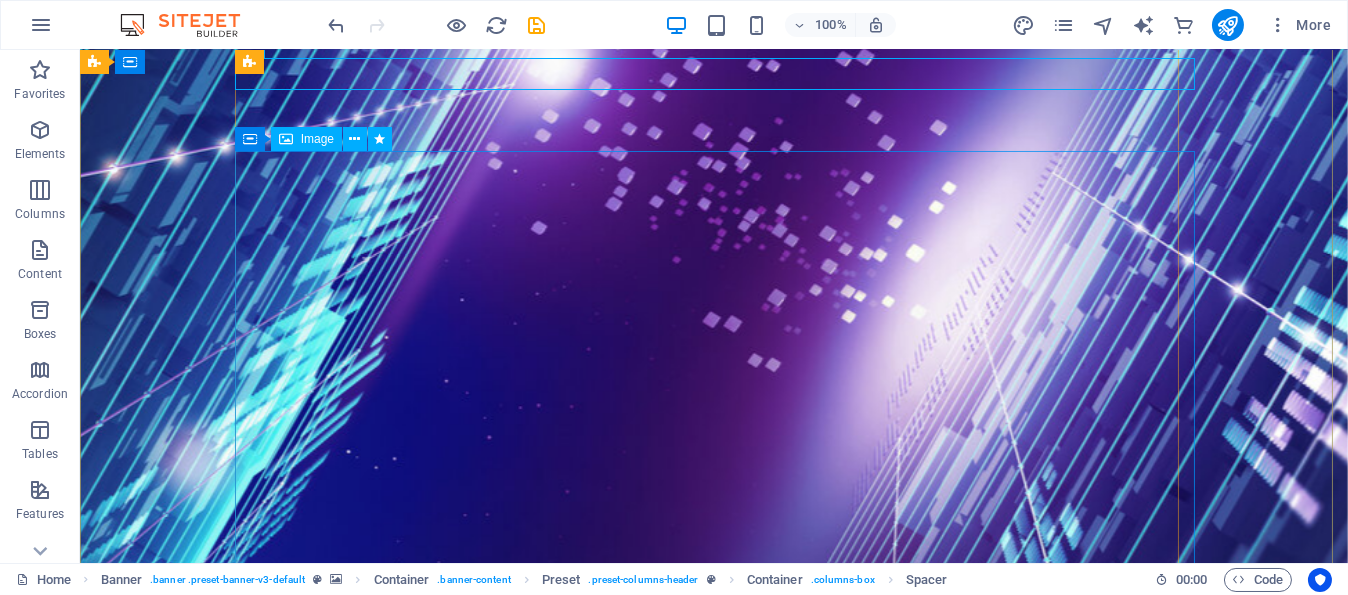 scroll, scrollTop: 300, scrollLeft: 0, axis: vertical 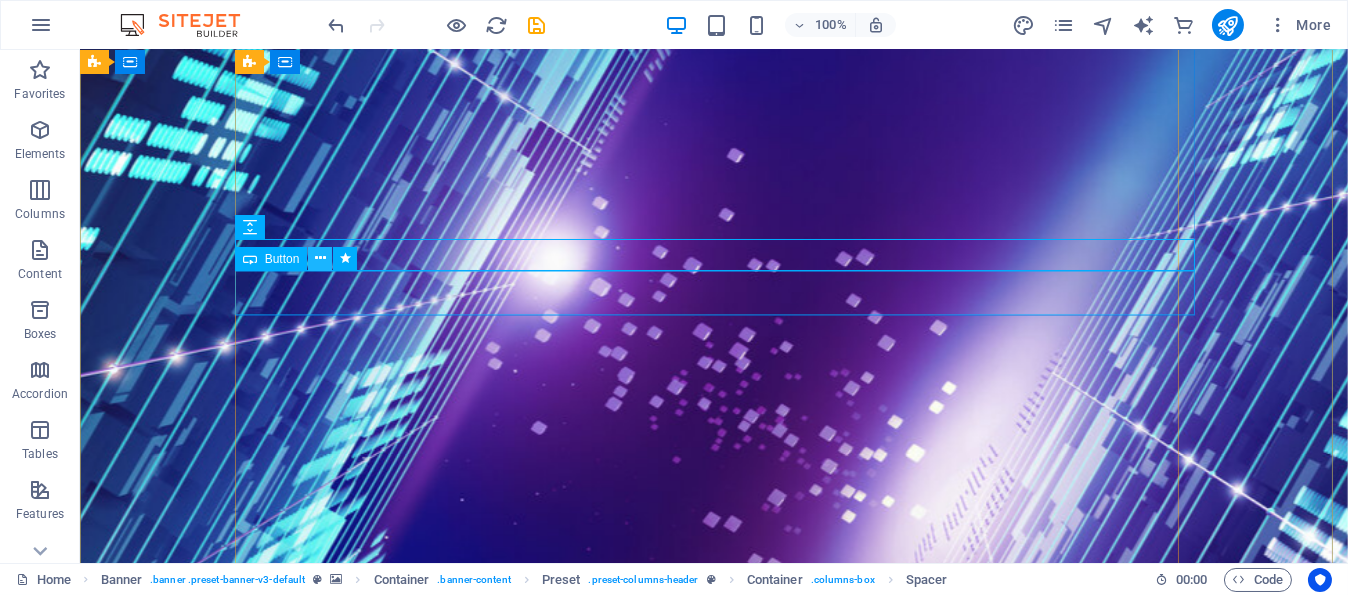 click at bounding box center (320, 258) 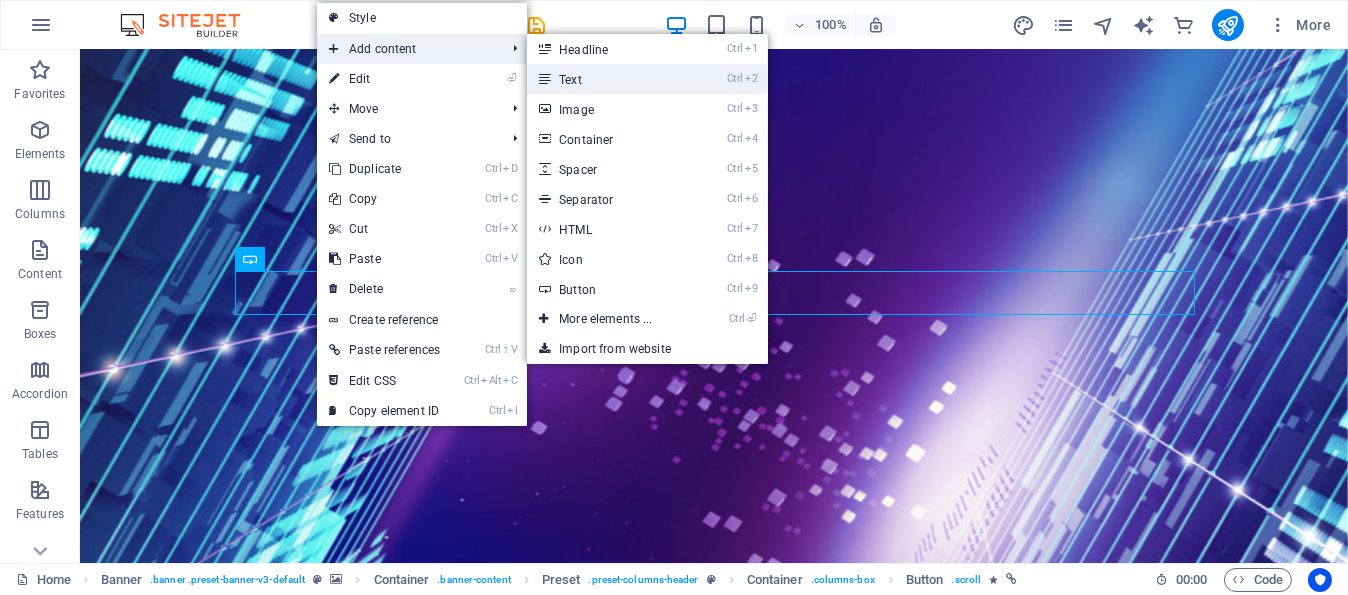 click on "Ctrl 2  Text" at bounding box center [609, 79] 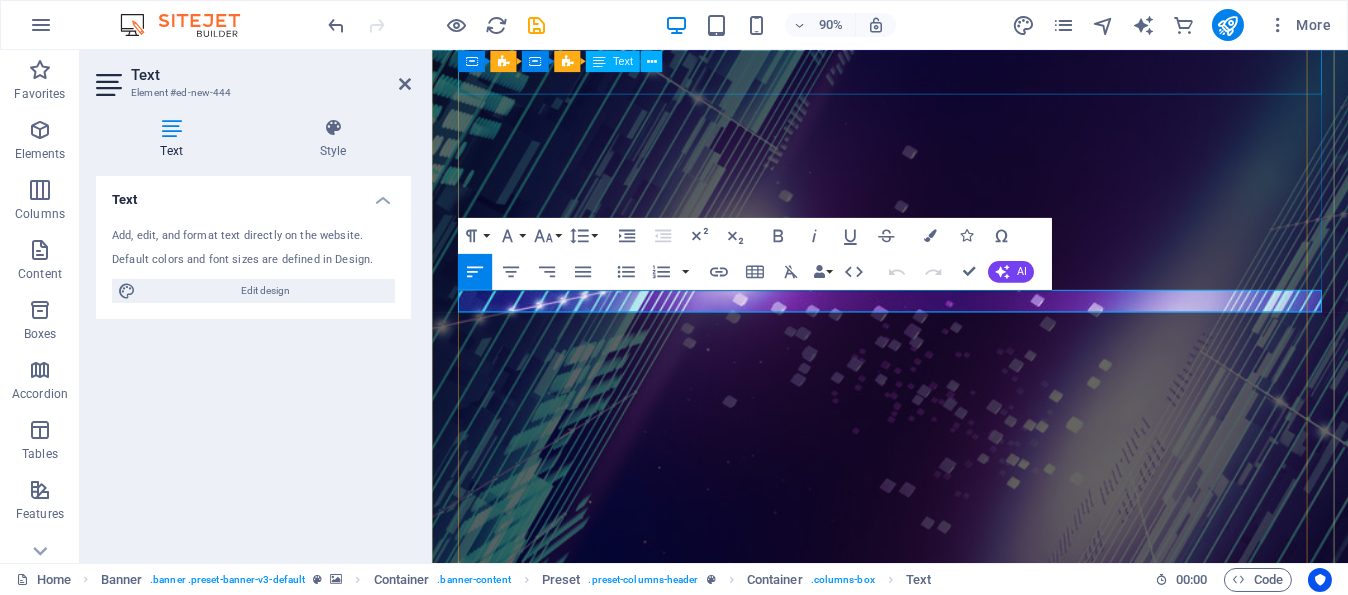 type 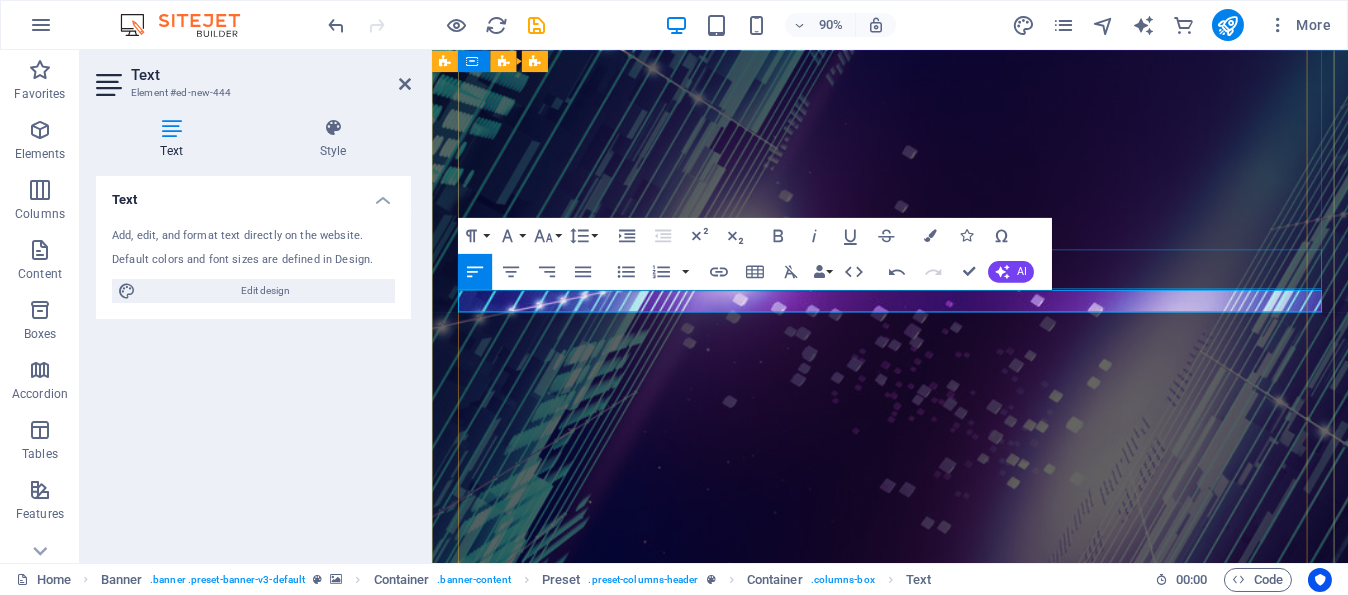 drag, startPoint x: 702, startPoint y: 323, endPoint x: 895, endPoint y: 334, distance: 193.31322 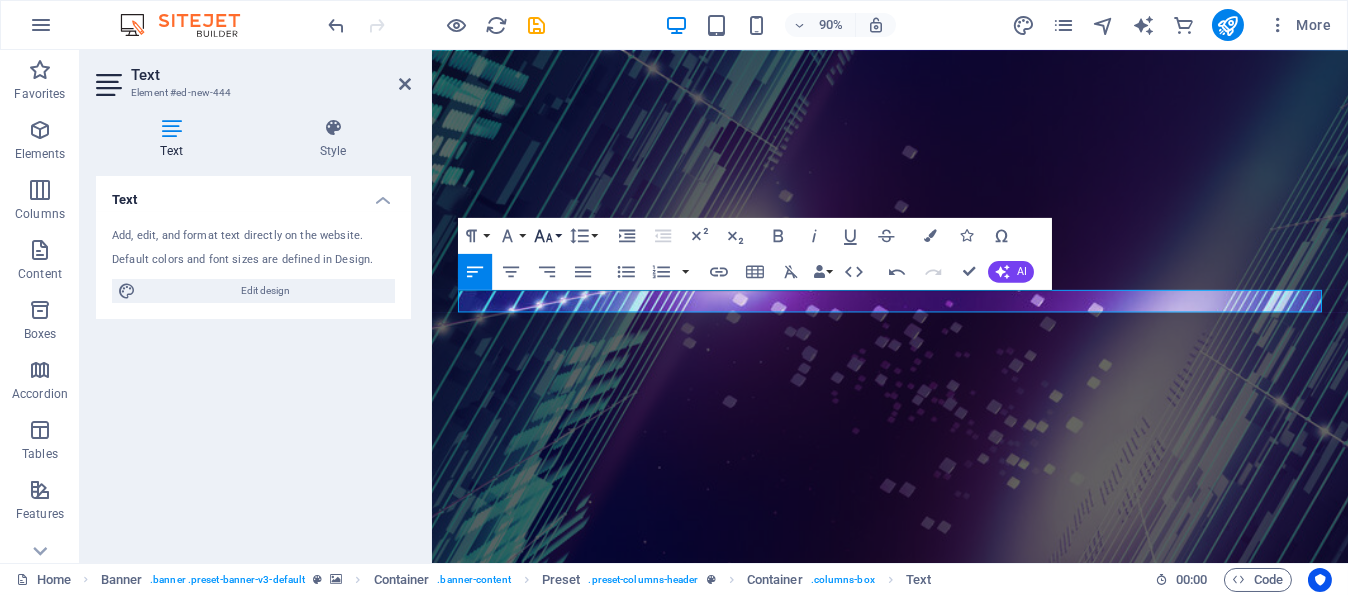 click on "Paragraph Format Normal Heading 1 Heading 2 Heading 3 Heading 4 Heading 5 Heading 6 Code Font Family Arial Georgia Impact Tahoma Times New Roman Verdana Poppins Roboto Font Size 8 9 10 11 12 14 18 24 30 36 48 60 72 96 Line Height Default Single 1.15 1.5 Double" at bounding box center (529, 235) 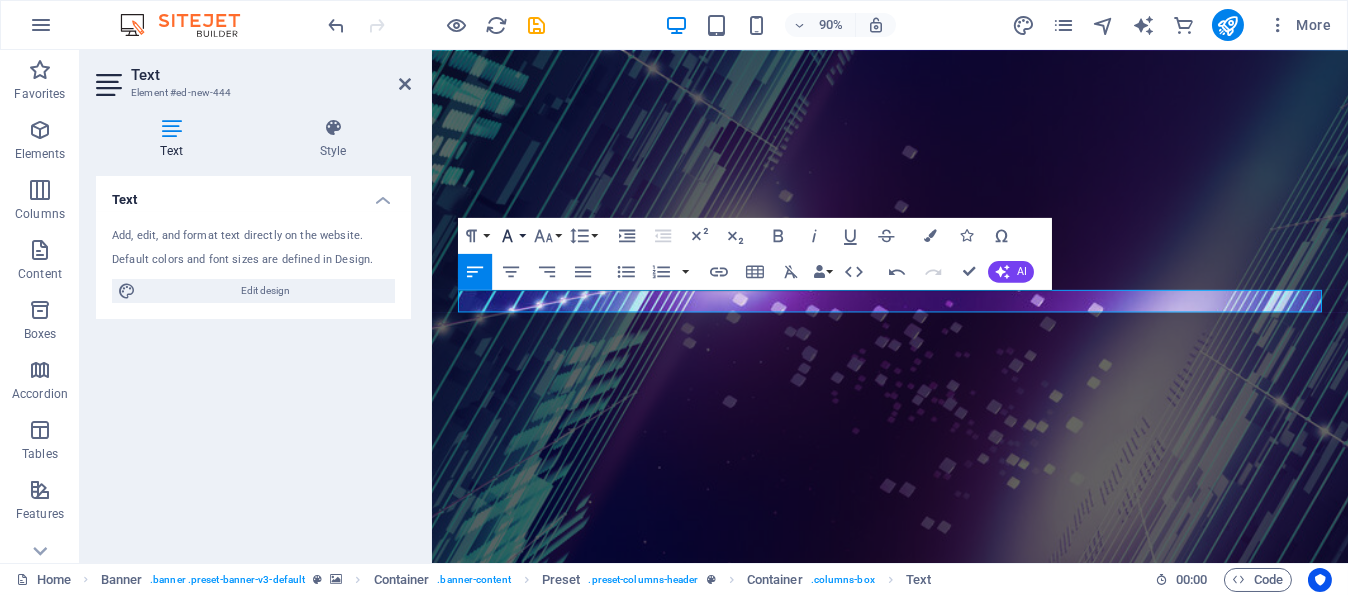 click on "Font Family" at bounding box center [511, 235] 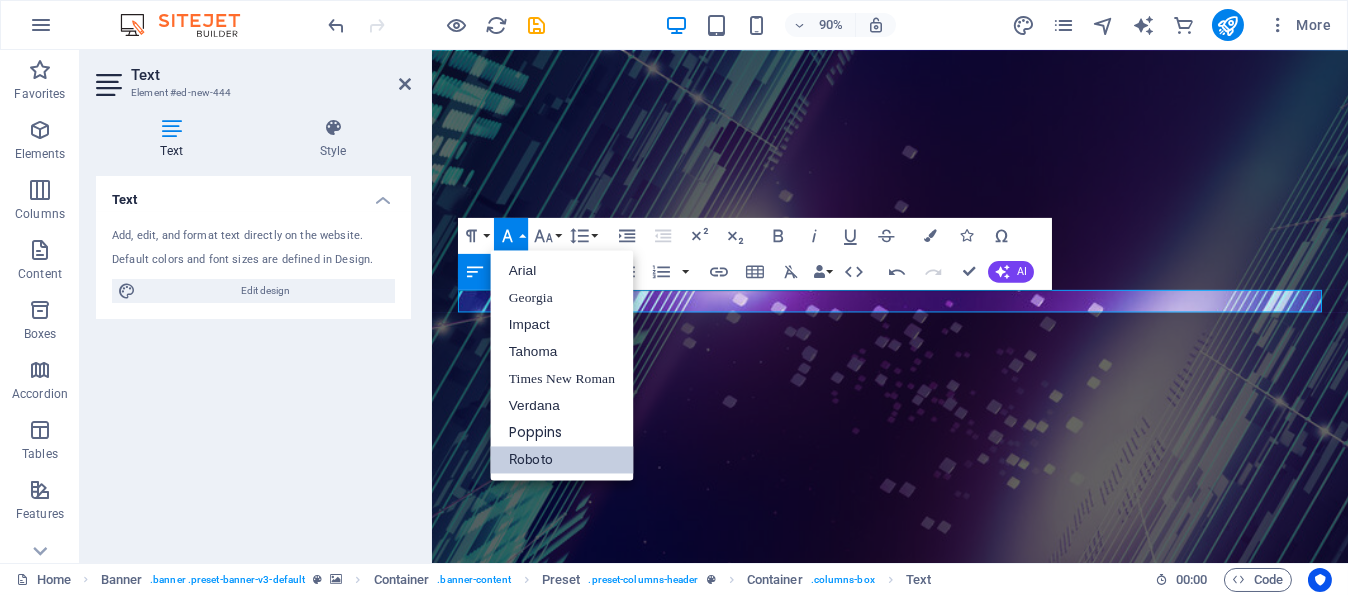 scroll, scrollTop: 0, scrollLeft: 0, axis: both 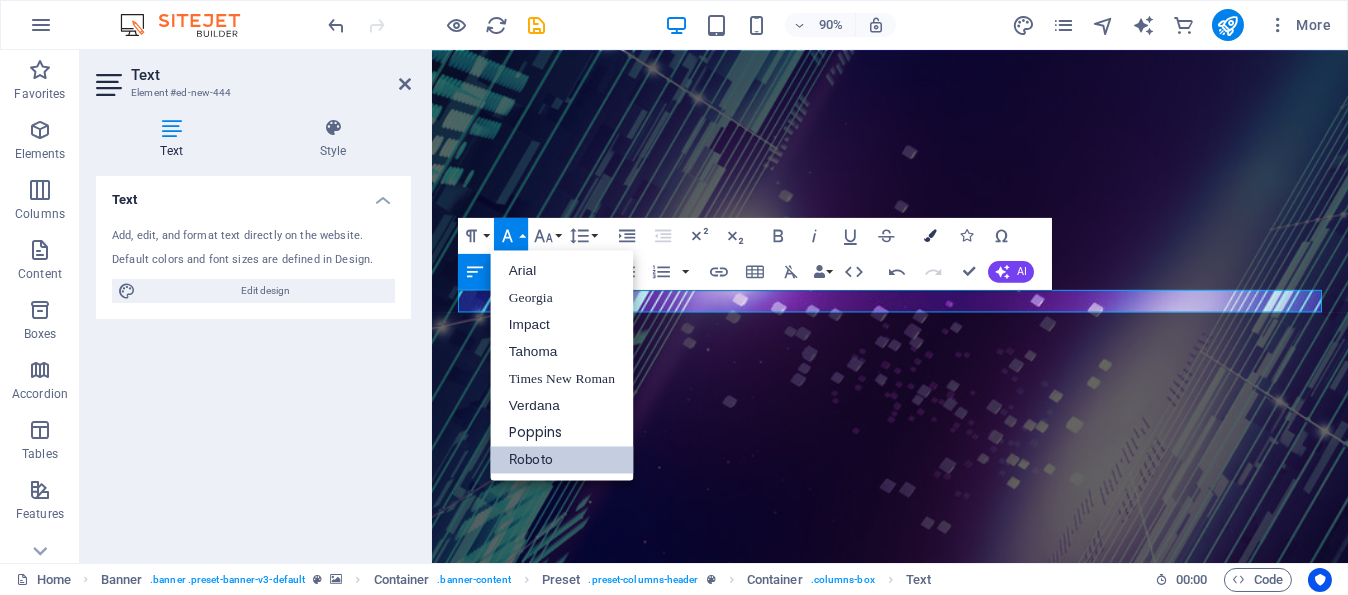 click at bounding box center (930, 235) 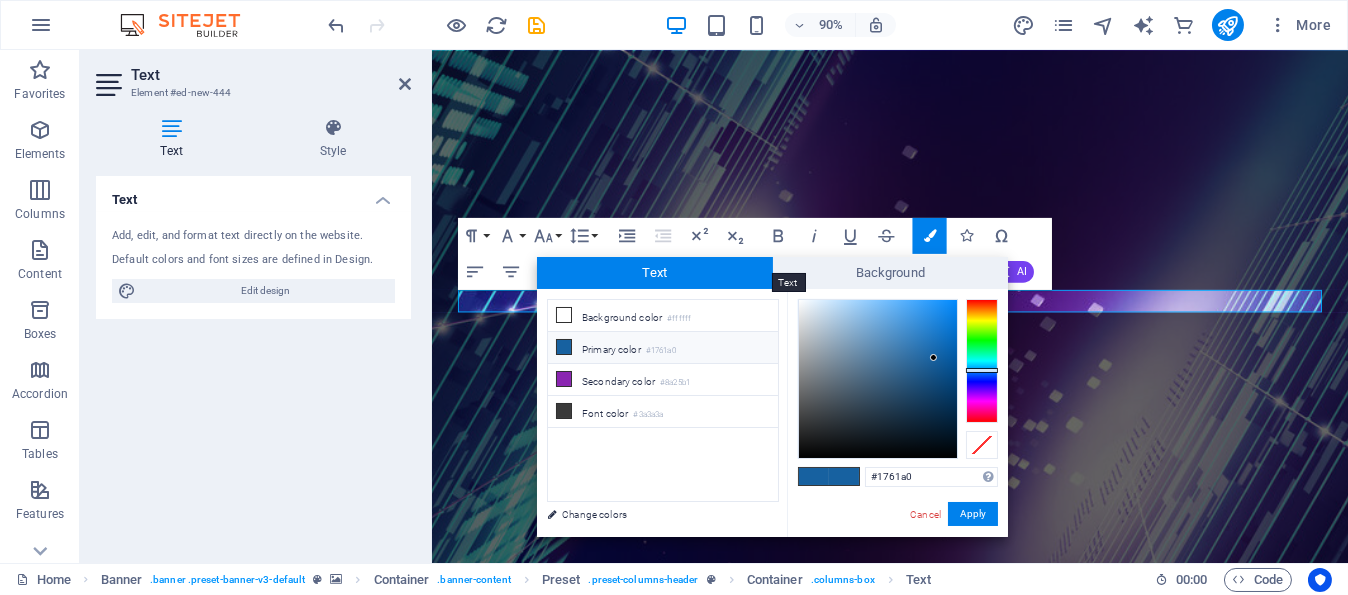 click on "Text" at bounding box center [655, 273] 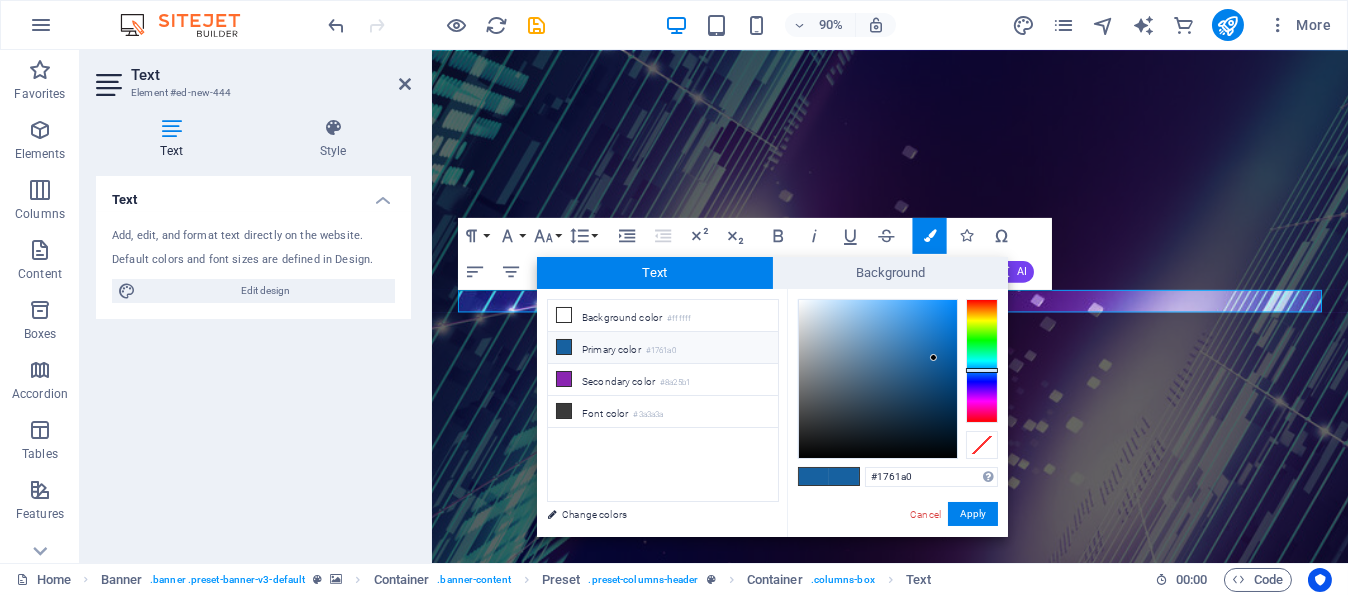 click on "Primary color
#1761a0" at bounding box center (663, 348) 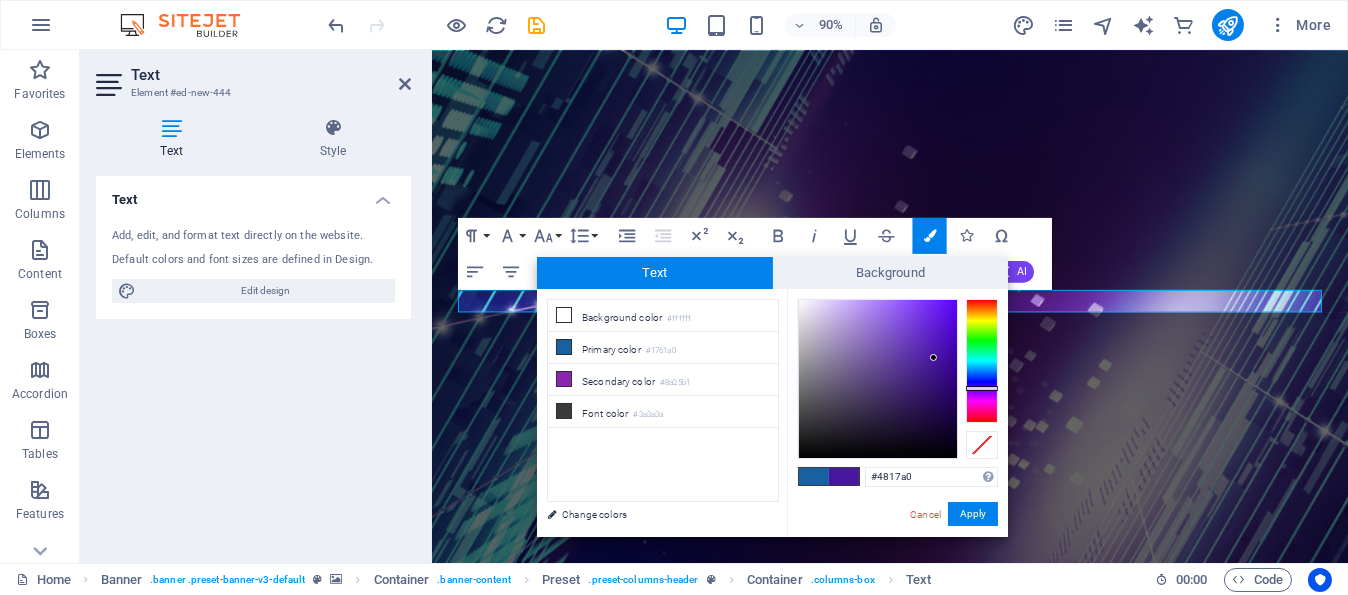 click at bounding box center [982, 361] 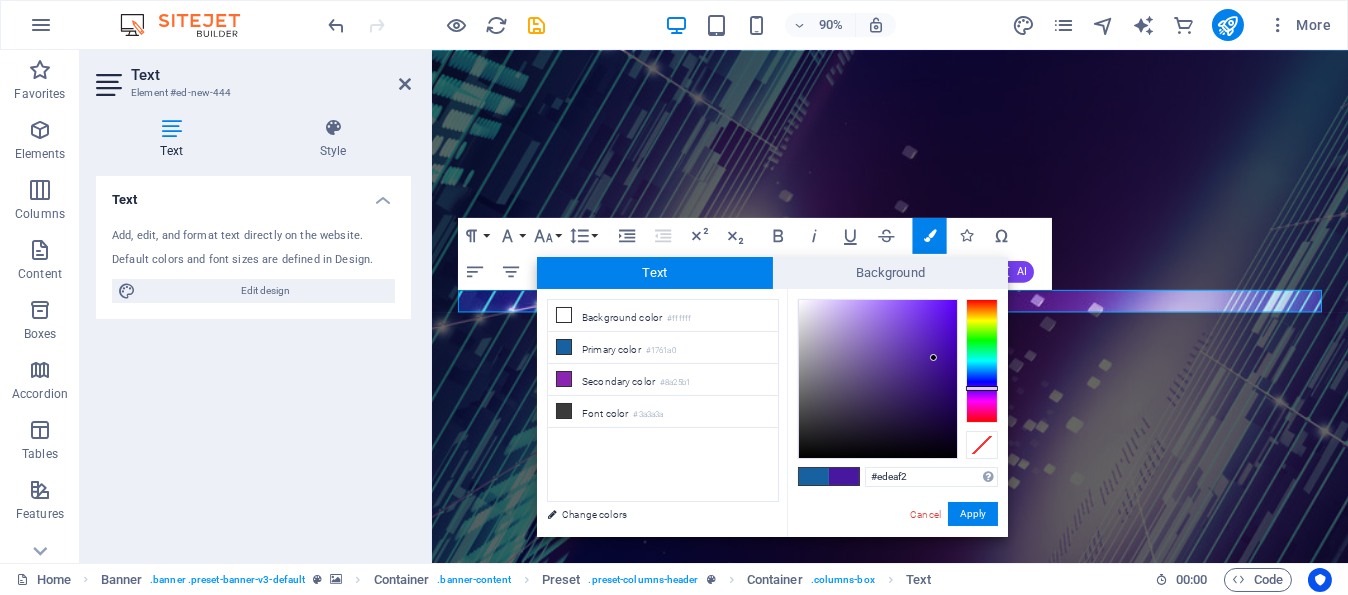 click at bounding box center [878, 379] 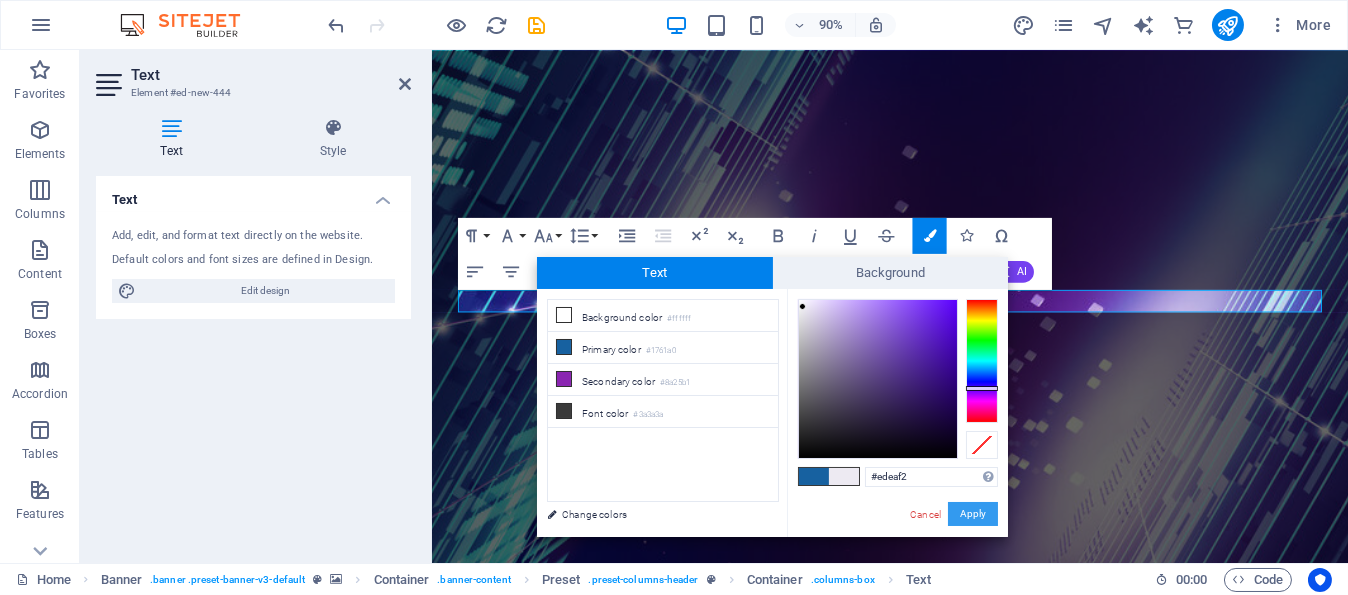 click on "Apply" at bounding box center (973, 514) 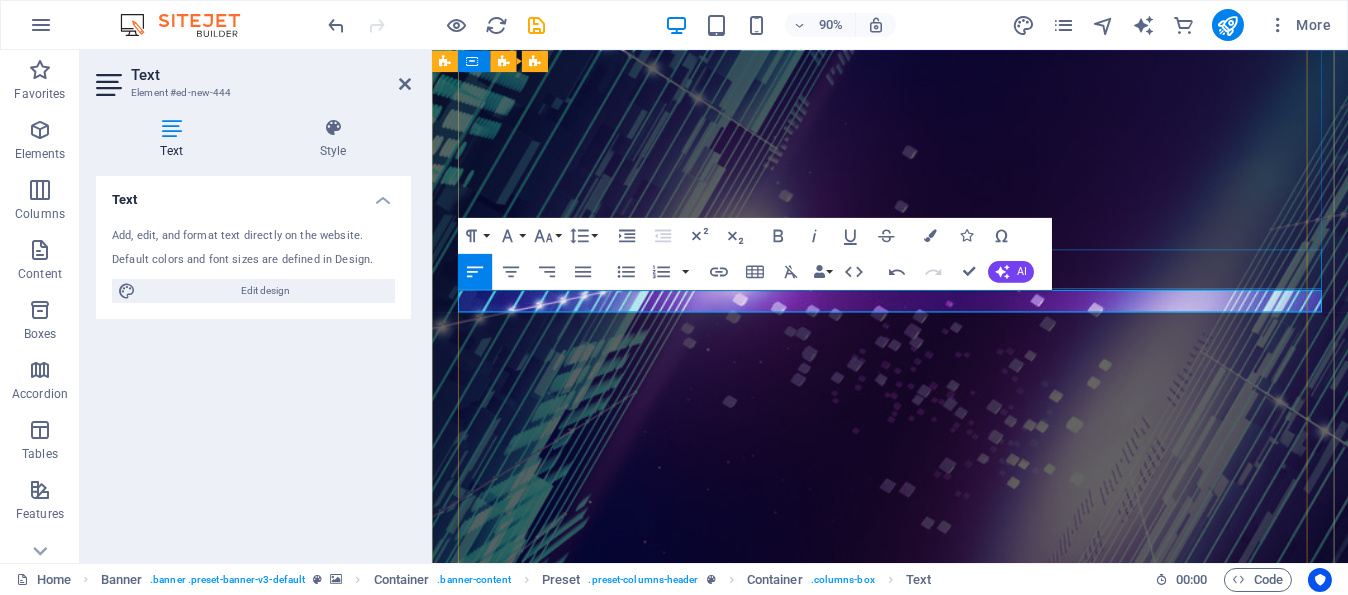 click on "Get started" at bounding box center [941, 1813] 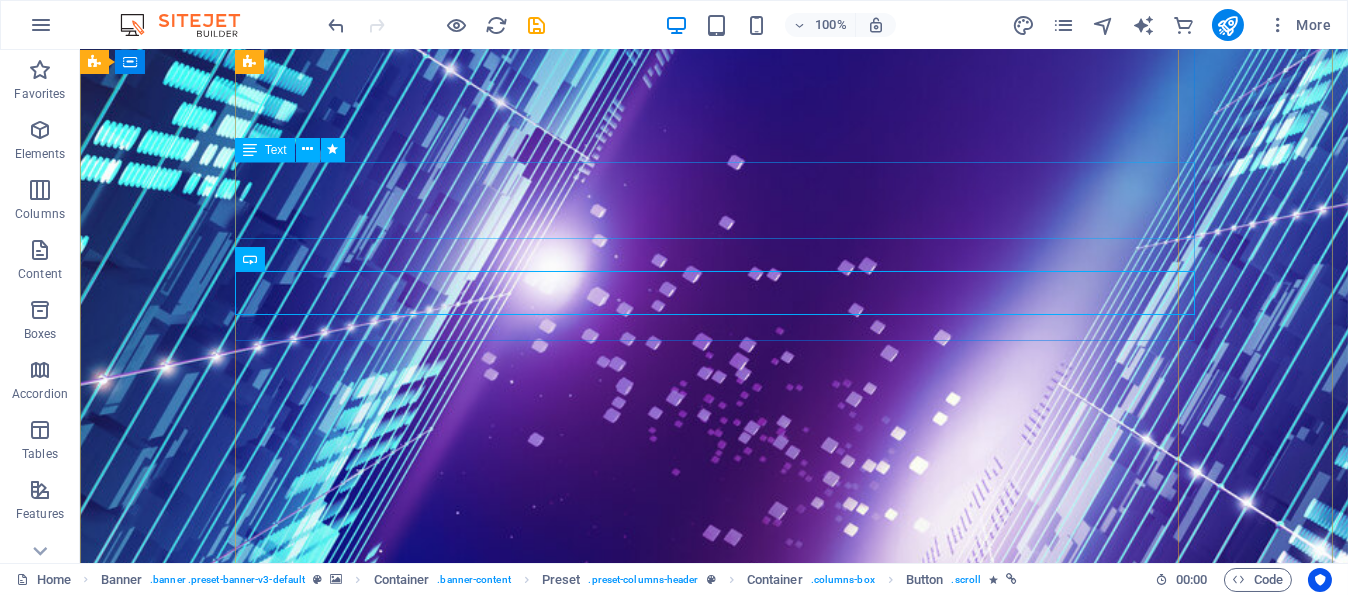 click on "At BlueCloud, we specialise in providing expert IT consulting services tailored to meet the unique needs of your business. With a dedicated team of seasoned professionals, we offer a wide range of strategic solutions designed to optimise your IT infrastructure and propel your business forward in today's digital landscape." at bounding box center [714, 1720] 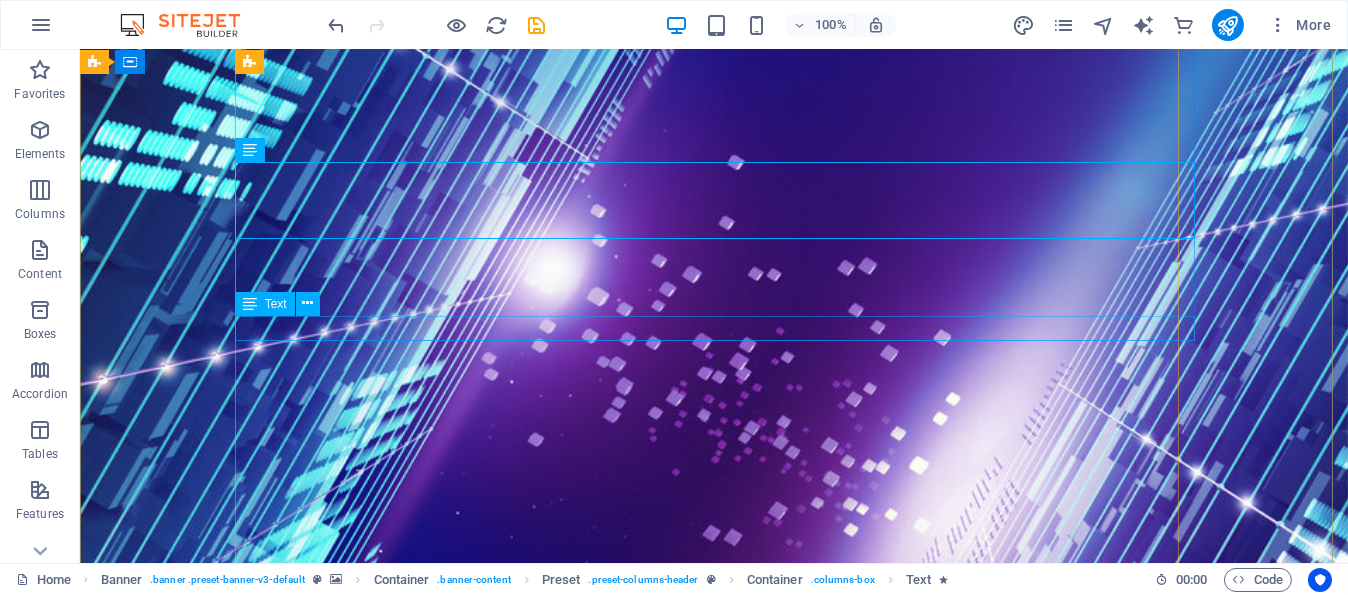 click on "Level 1 100% Black Ownership" at bounding box center [714, 1849] 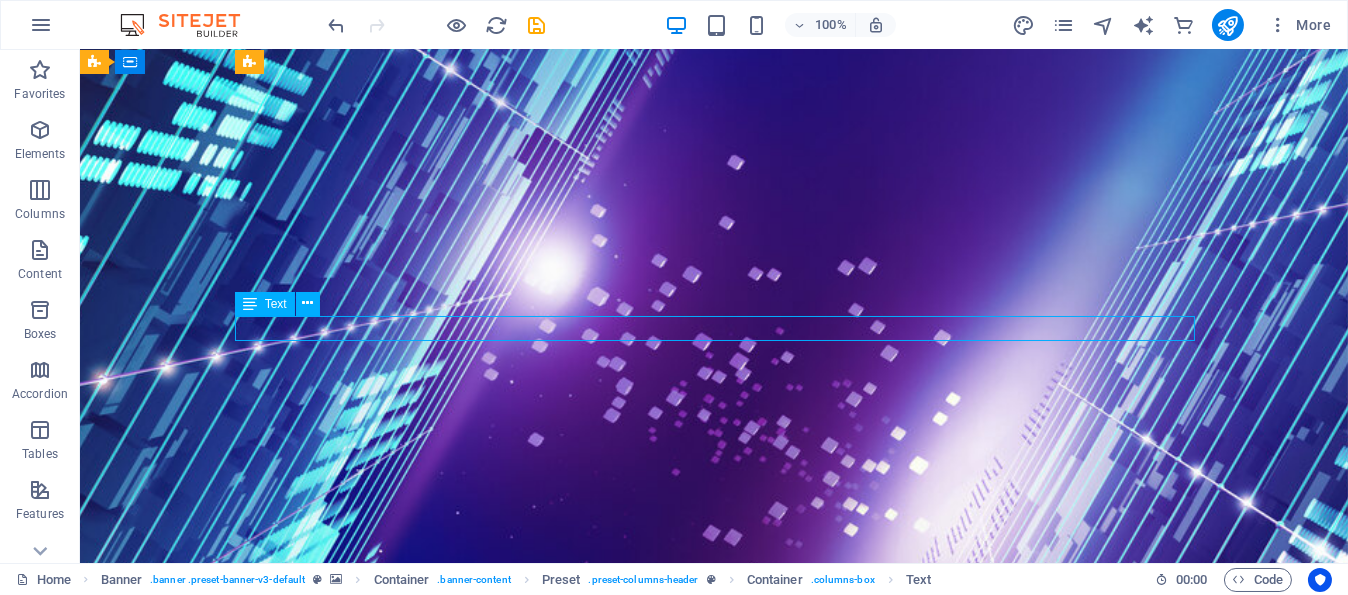 click on "Level 1 100% Black Ownership" at bounding box center [714, 1849] 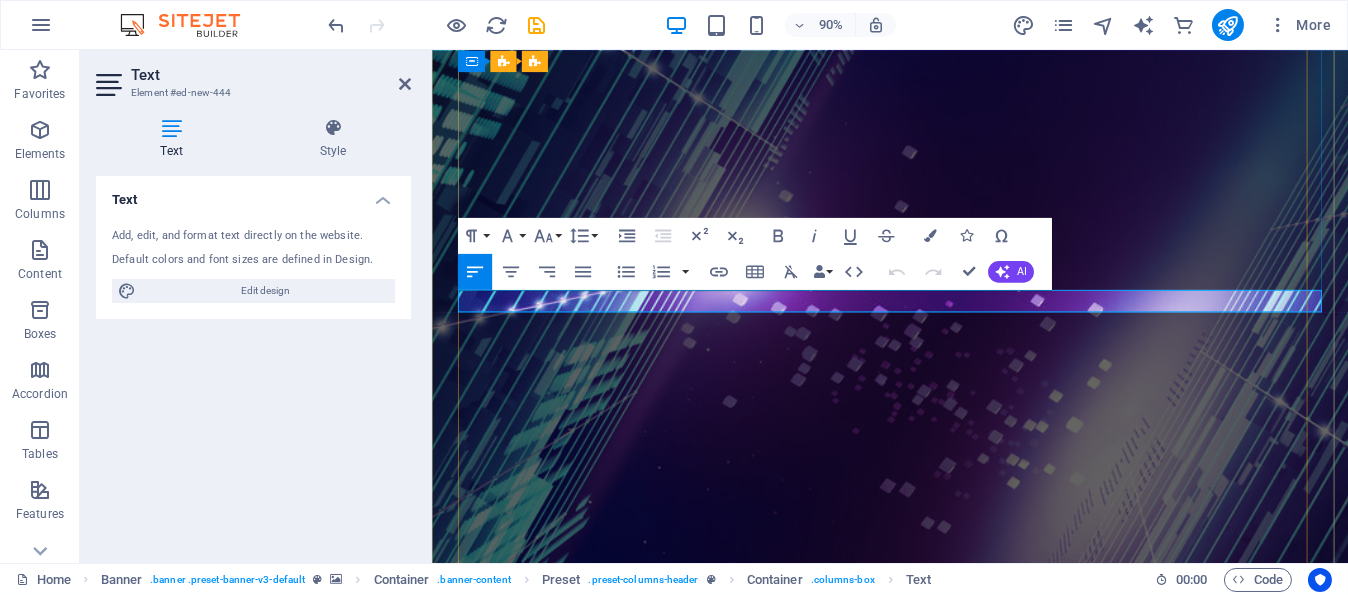 click on "Level 1 100% Black Ownership" at bounding box center [941, 1849] 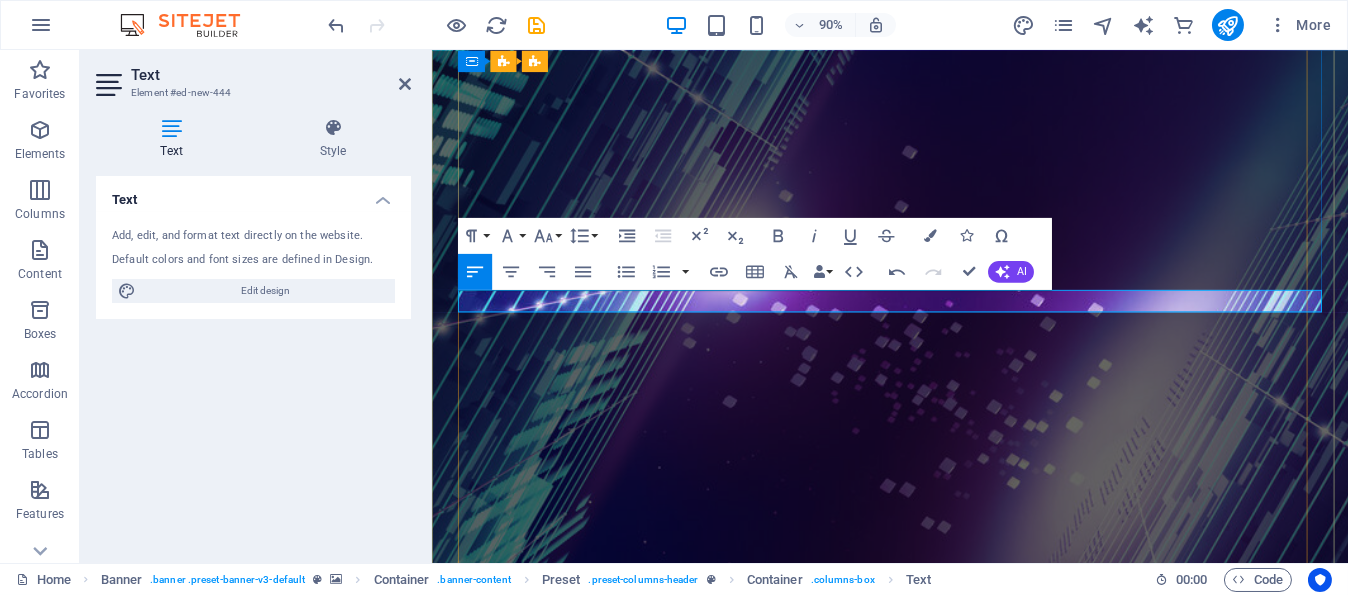 type 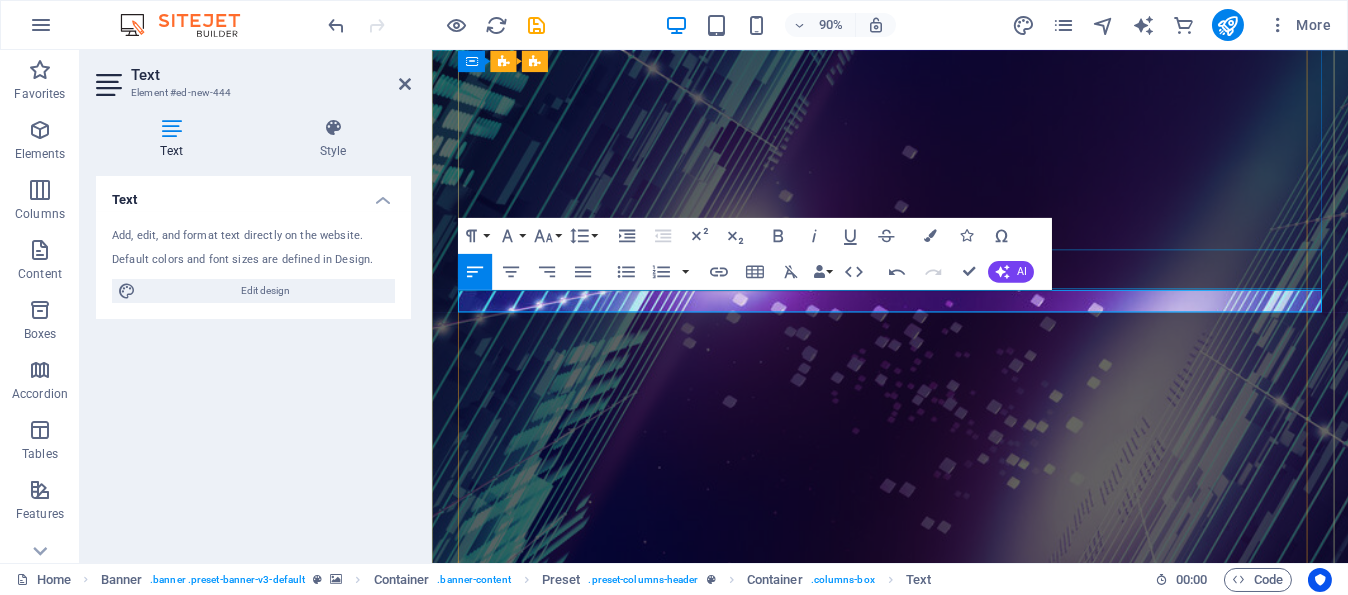 click on "Get started" at bounding box center [941, 1813] 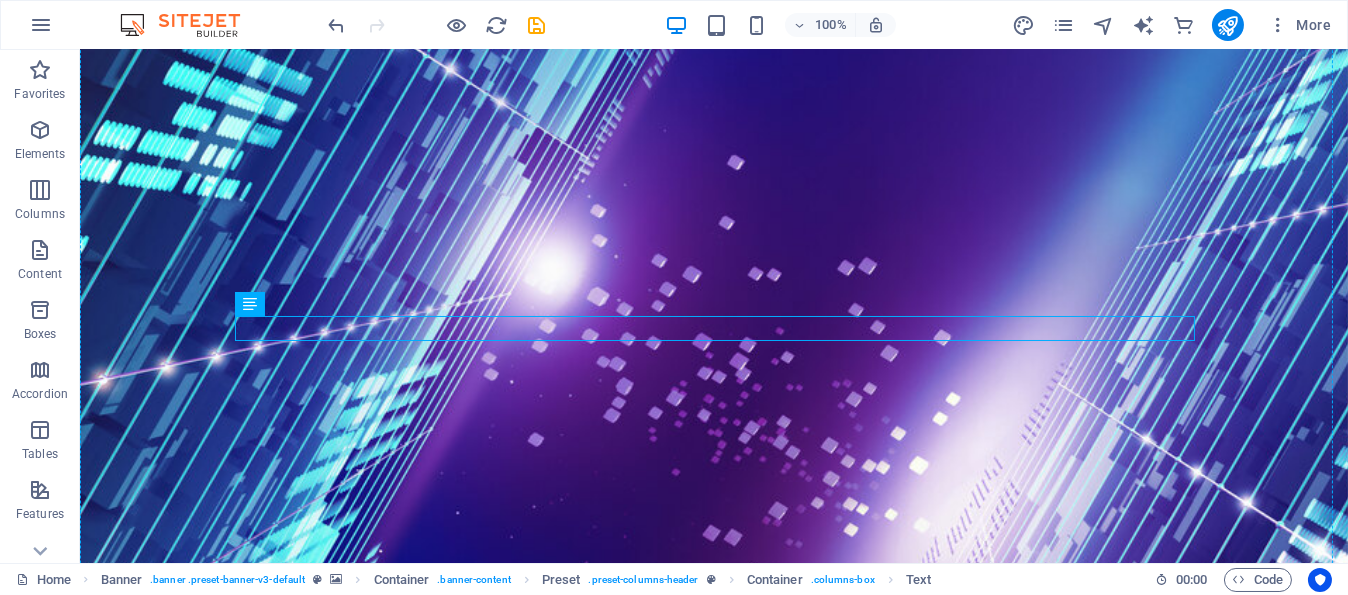 drag, startPoint x: 463, startPoint y: 332, endPoint x: 320, endPoint y: 326, distance: 143.12582 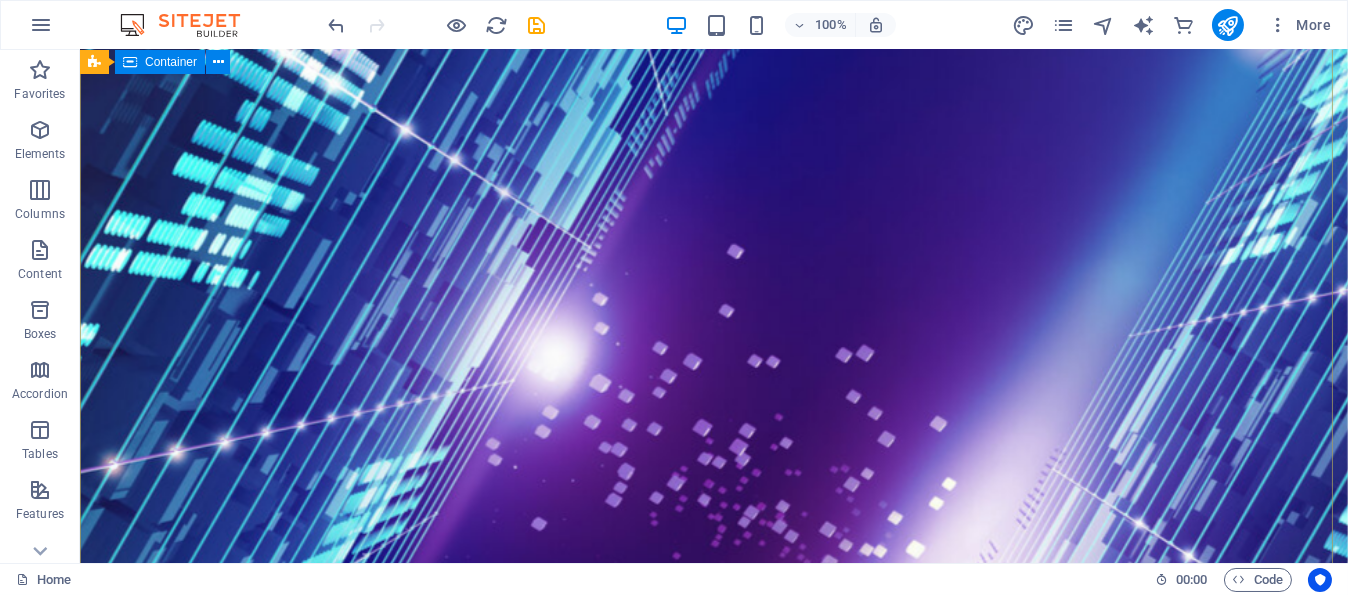 scroll, scrollTop: 300, scrollLeft: 0, axis: vertical 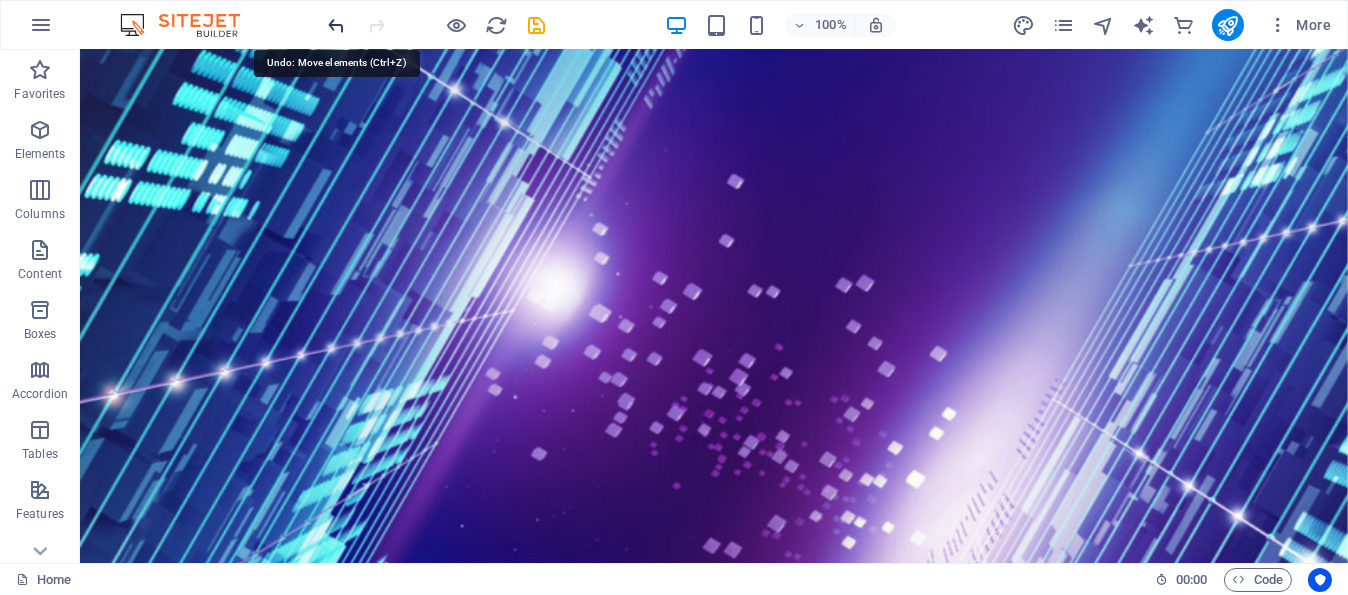 click at bounding box center (337, 25) 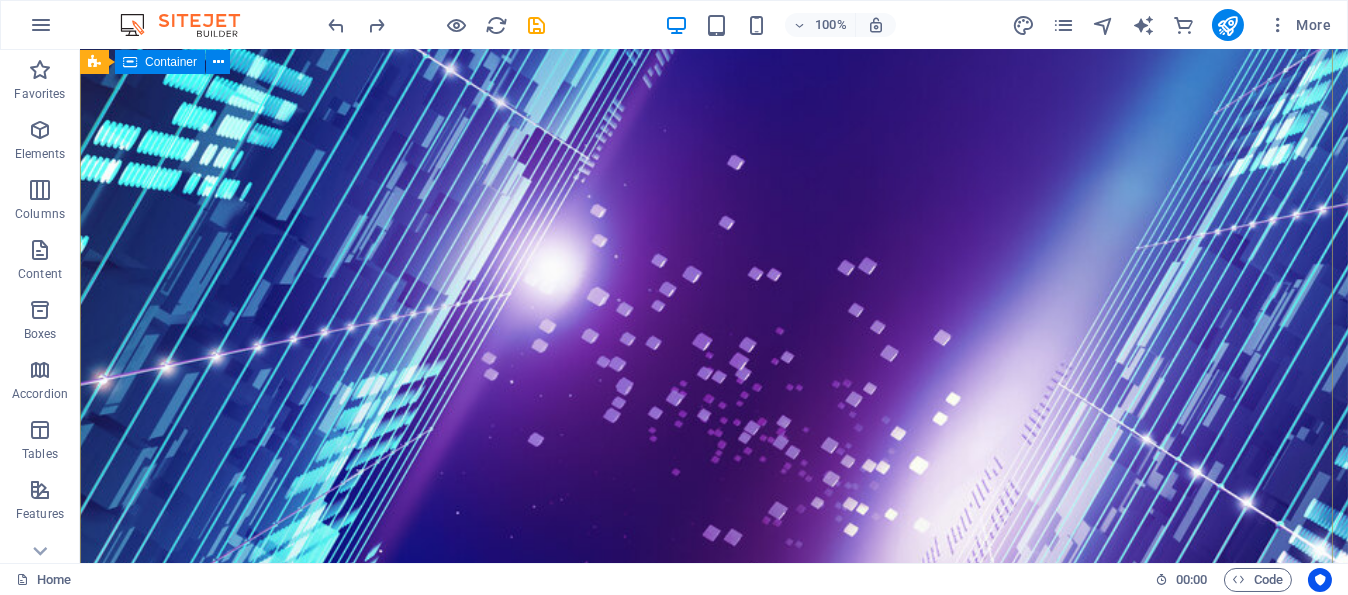 click on "New text element BlueCloud Empowering tomorrow's technology today OUR Services At BlueCloud, we specialise in providing expert IT consulting services tailored to meet the unique needs of your business. With a dedicated team of seasoned professionals, we offer a wide range of strategic solutions designed to optimise your IT infrastructure and propel your business forward in today's digital landscape. Get started Level 1 - 100% [ETHNICITY] Owned" at bounding box center (714, 1964) 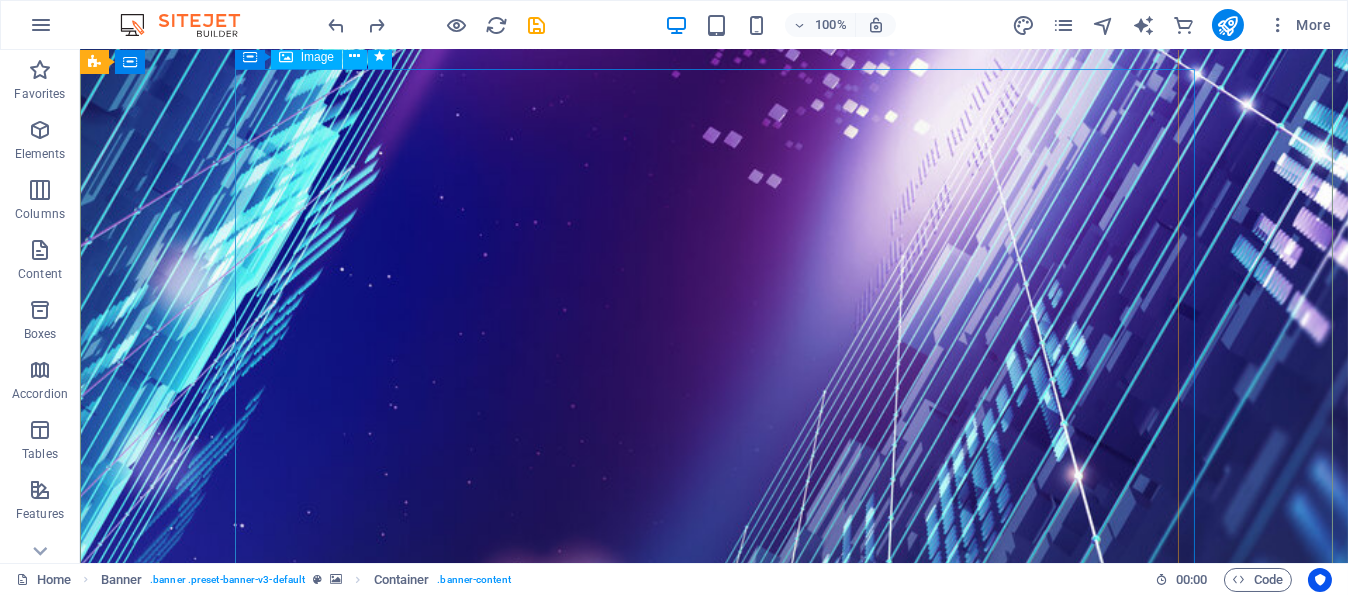 scroll, scrollTop: 779, scrollLeft: 0, axis: vertical 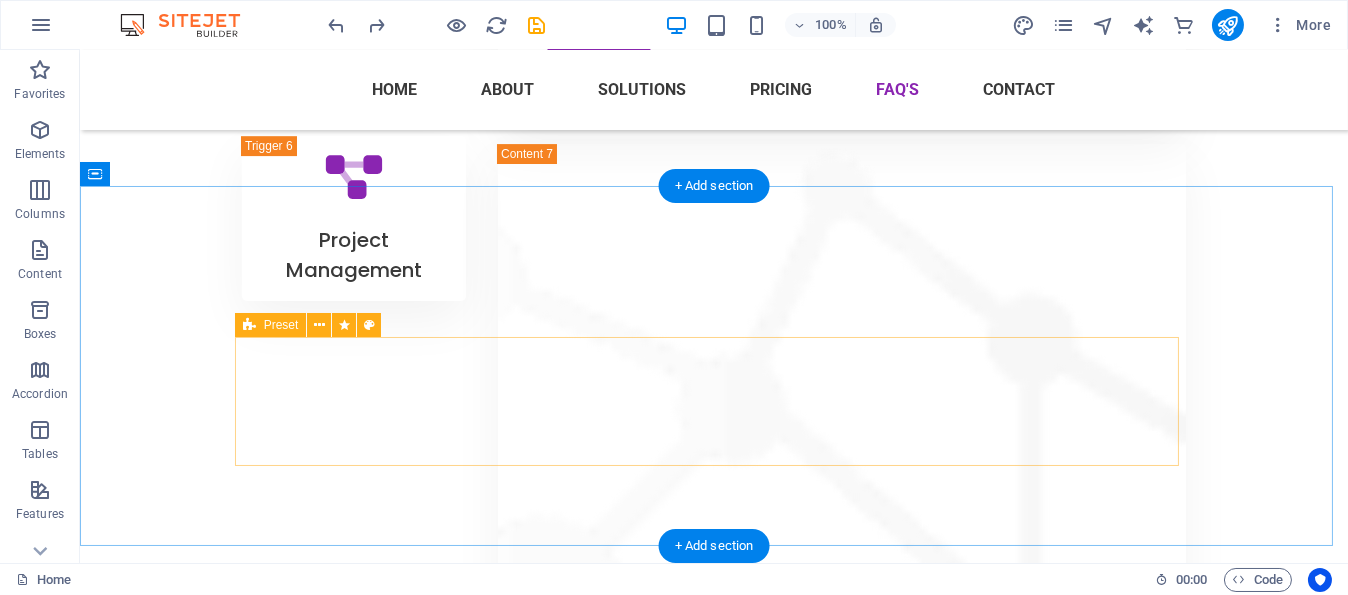 click at bounding box center [714, 7082] 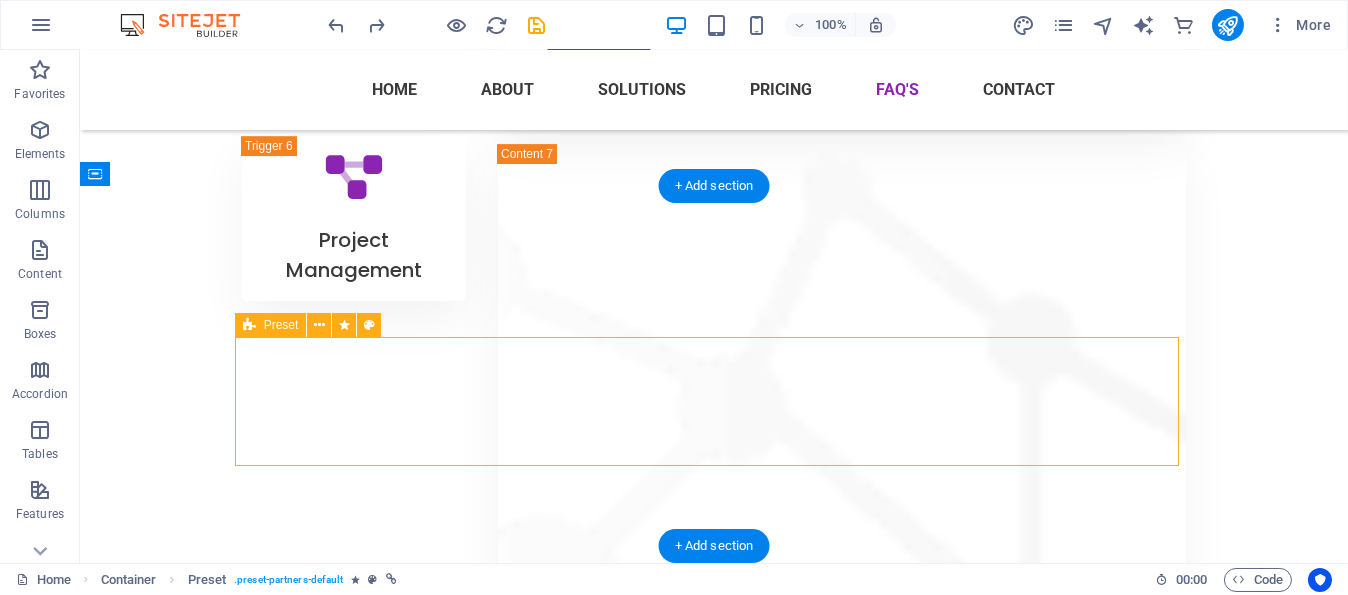 click at bounding box center [714, 7082] 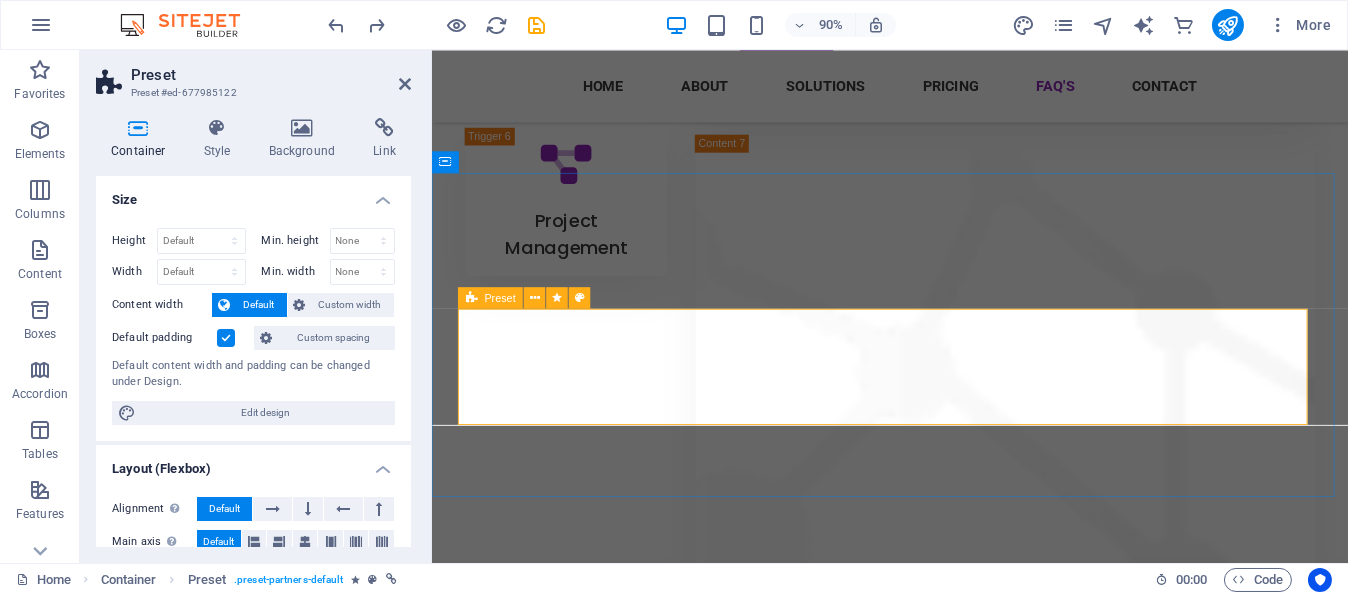 click at bounding box center (941, 7082) 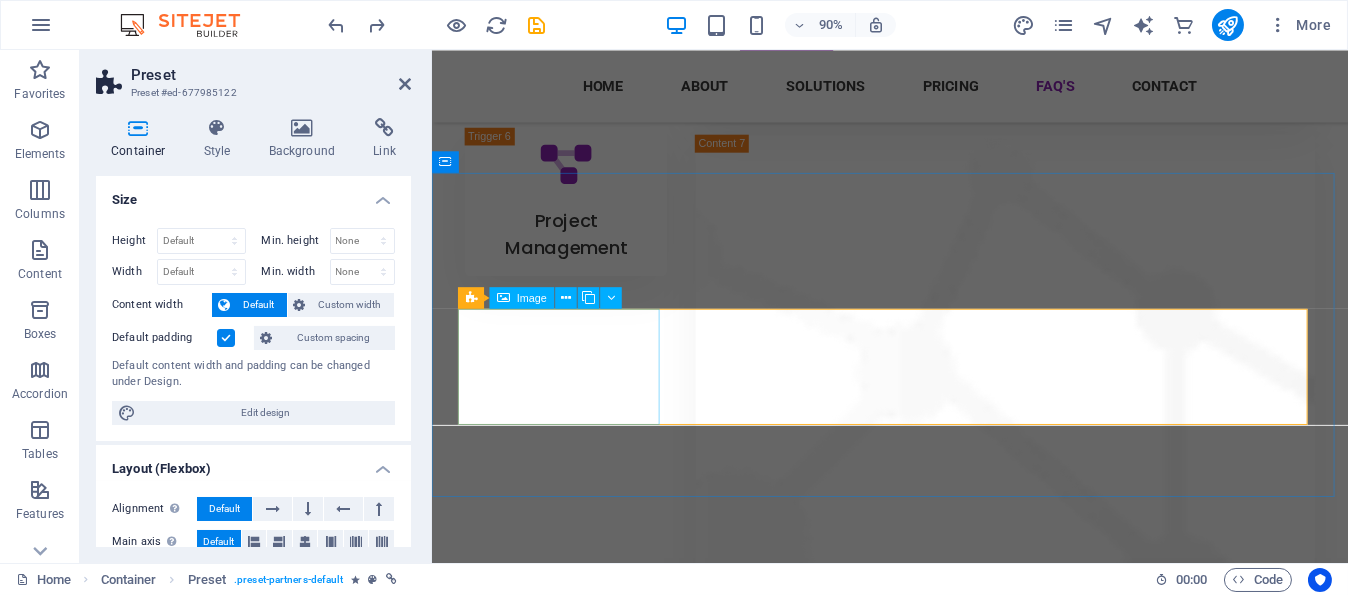 click on "Image" at bounding box center (522, 298) 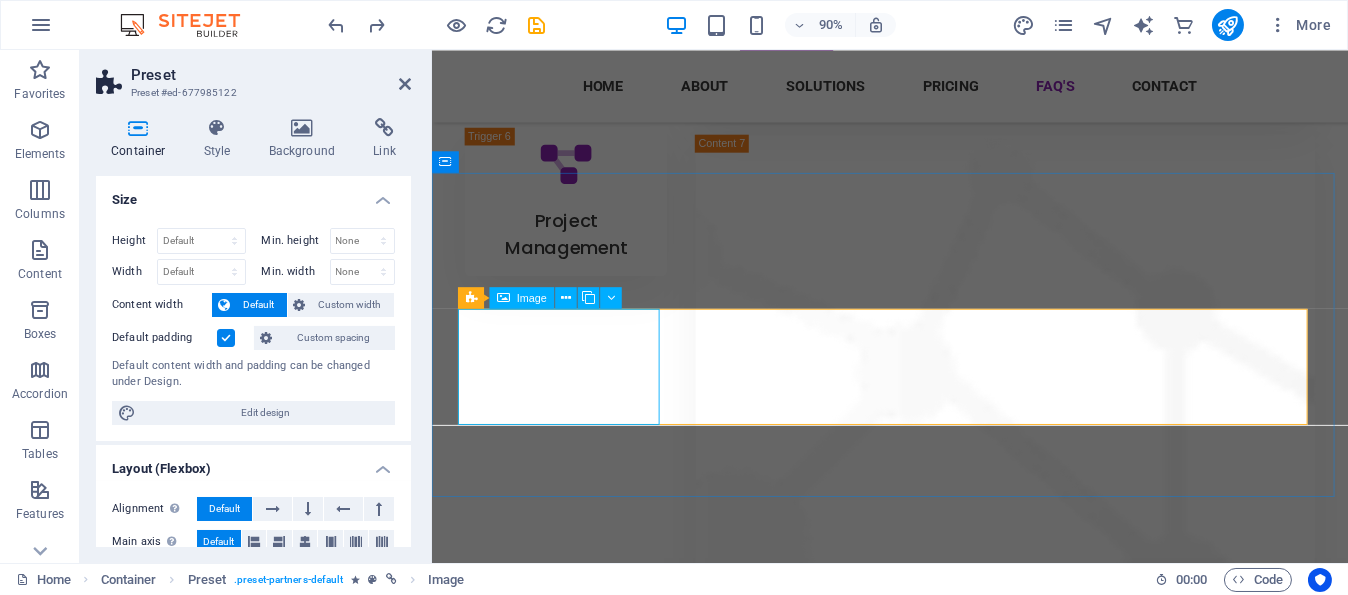 click at bounding box center (587, 6944) 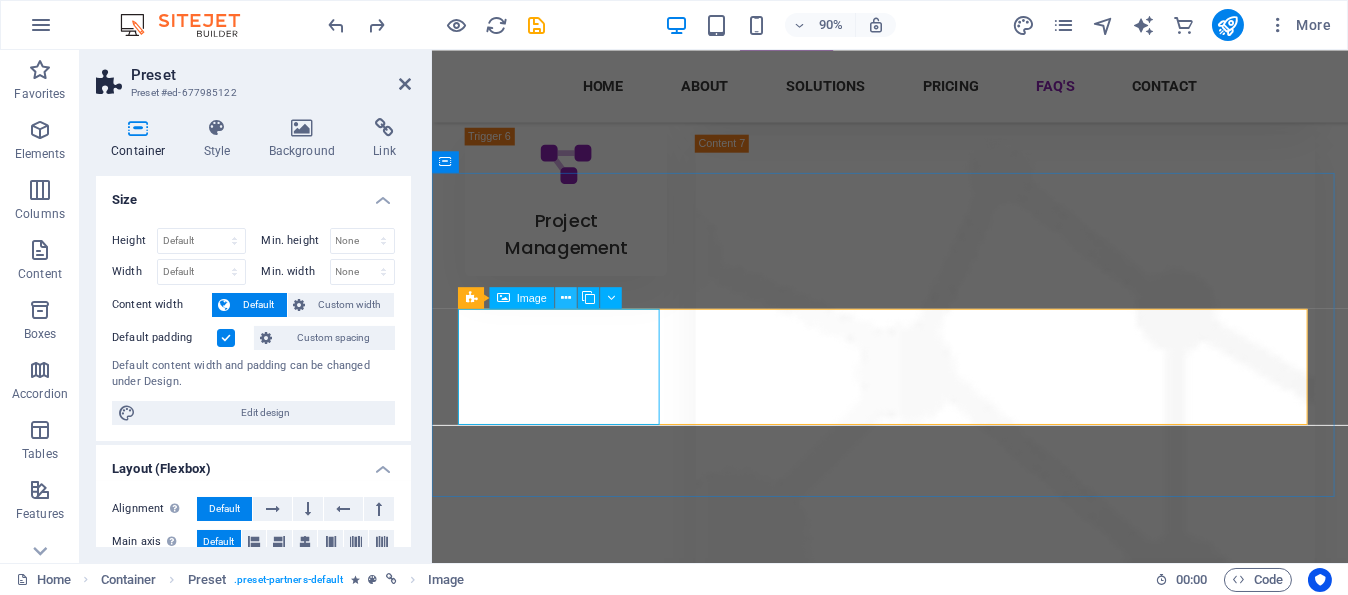 click at bounding box center (566, 298) 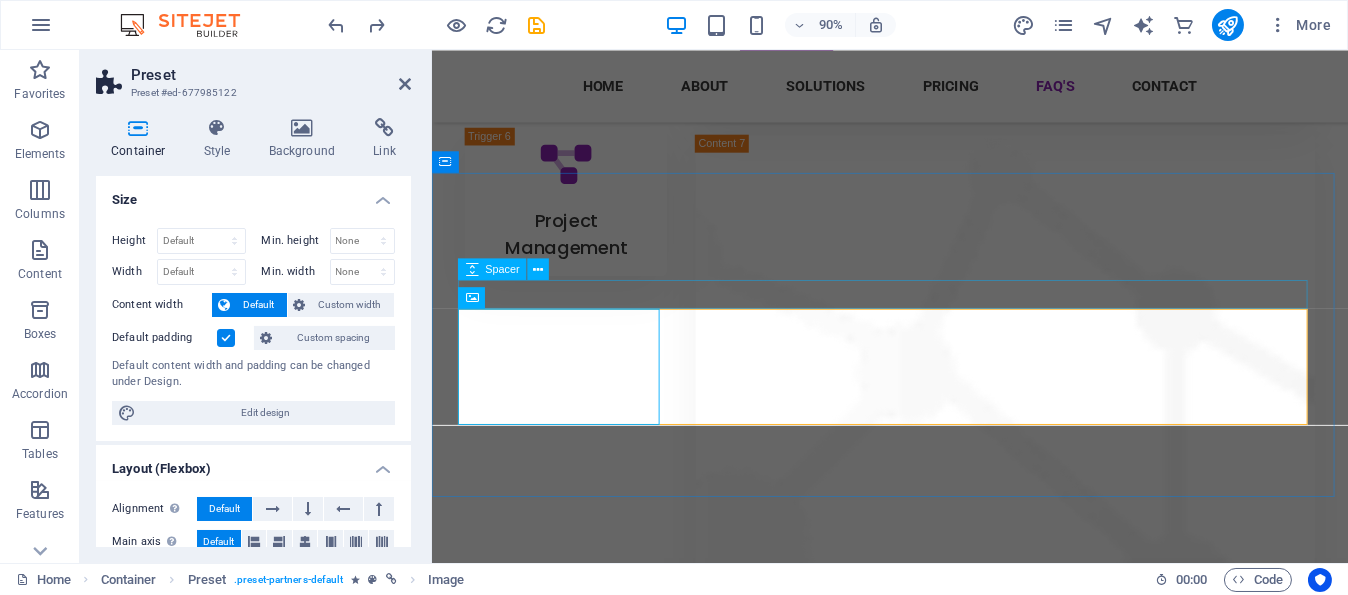 click at bounding box center [941, 6856] 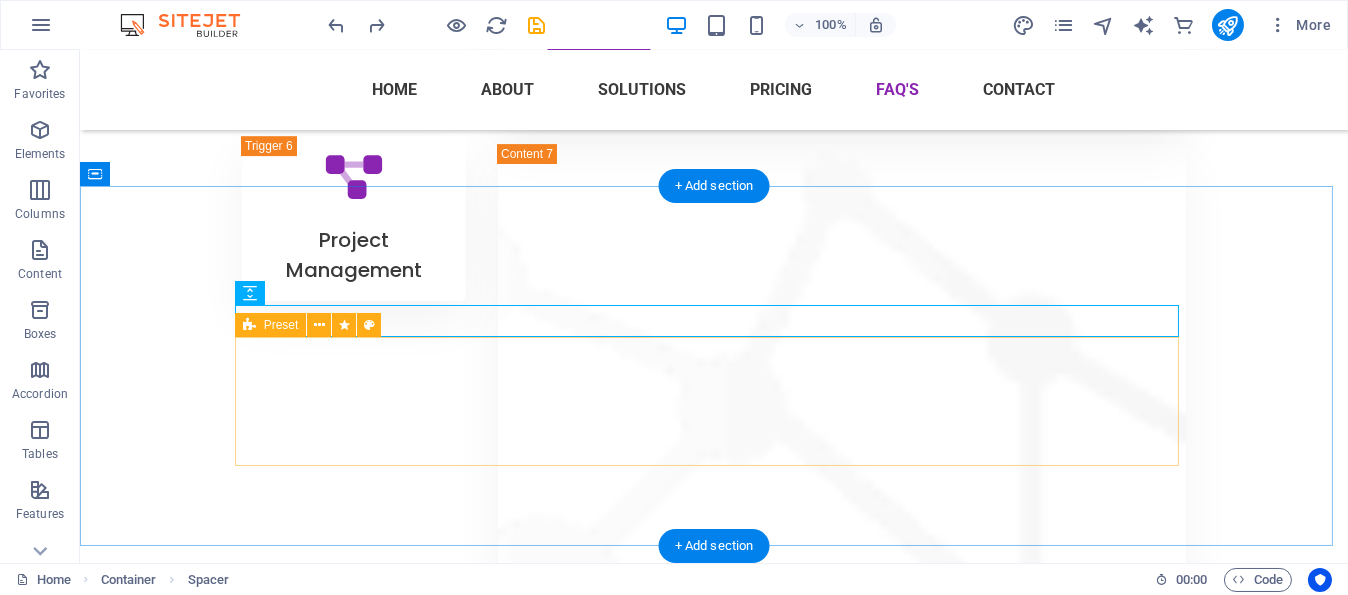 click at bounding box center [714, 7082] 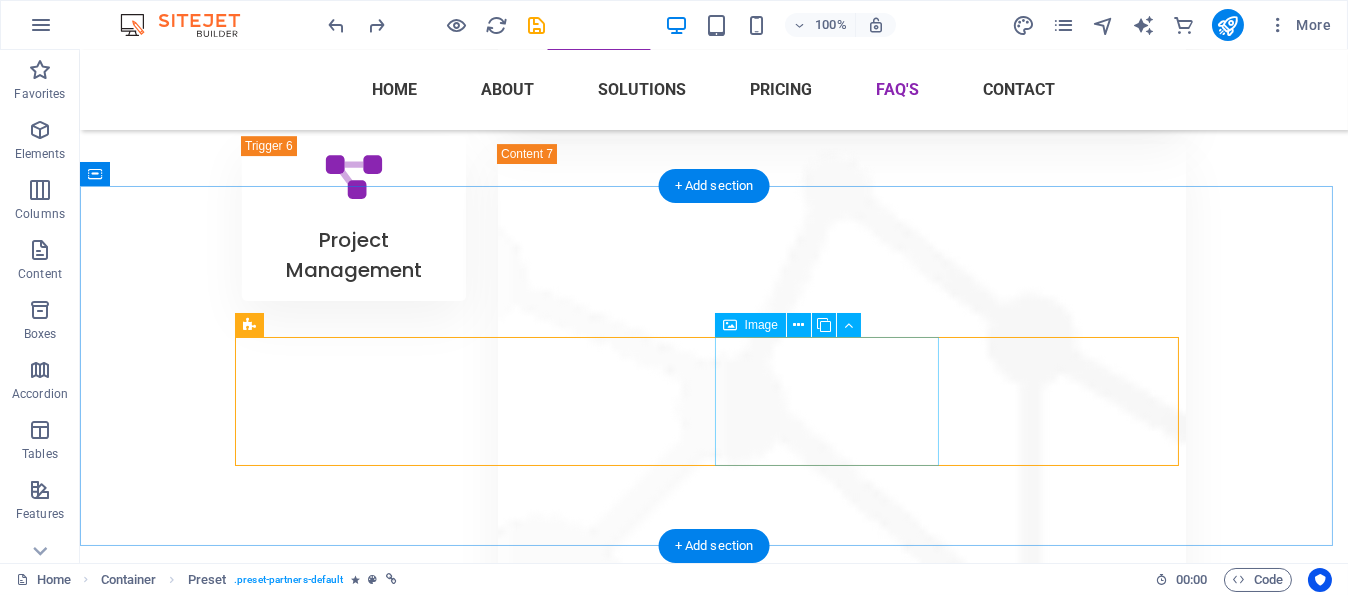 click at bounding box center [360, 7219] 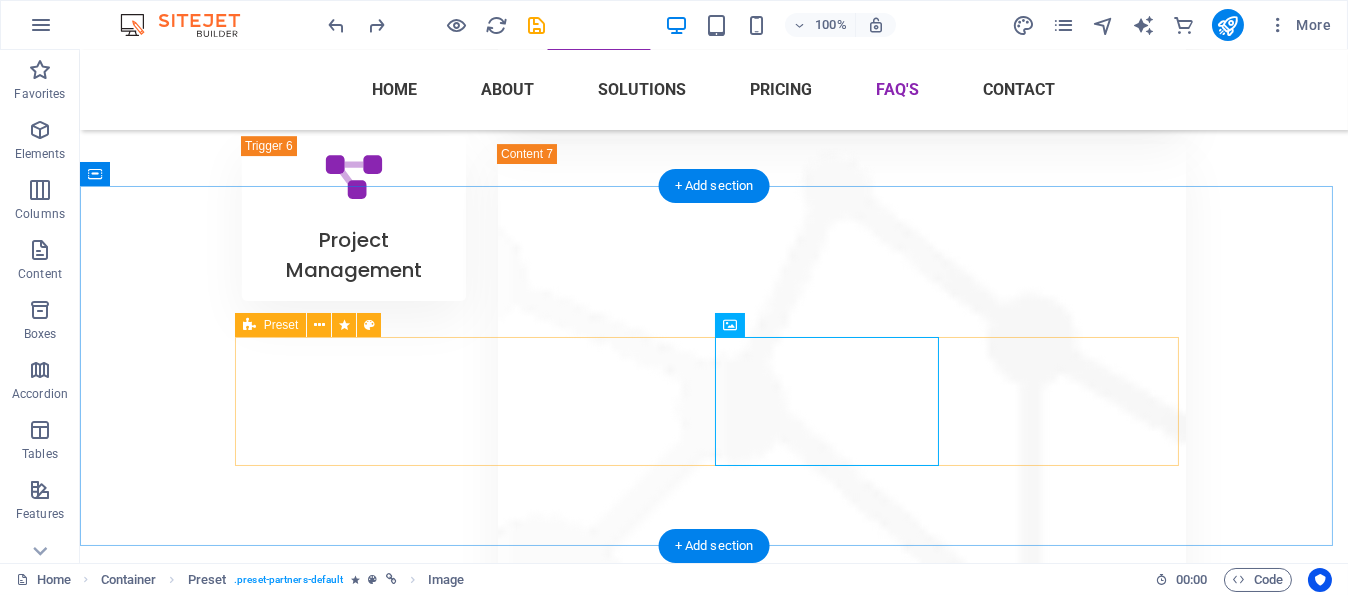 click at bounding box center [714, 7082] 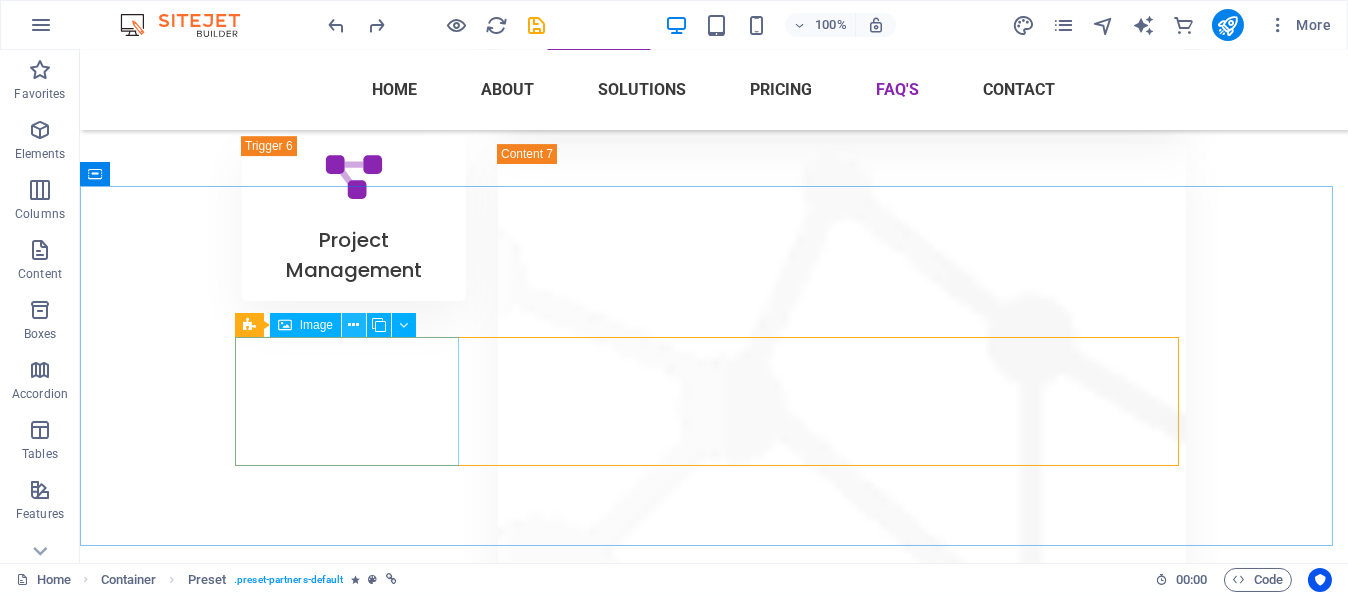 click at bounding box center (354, 325) 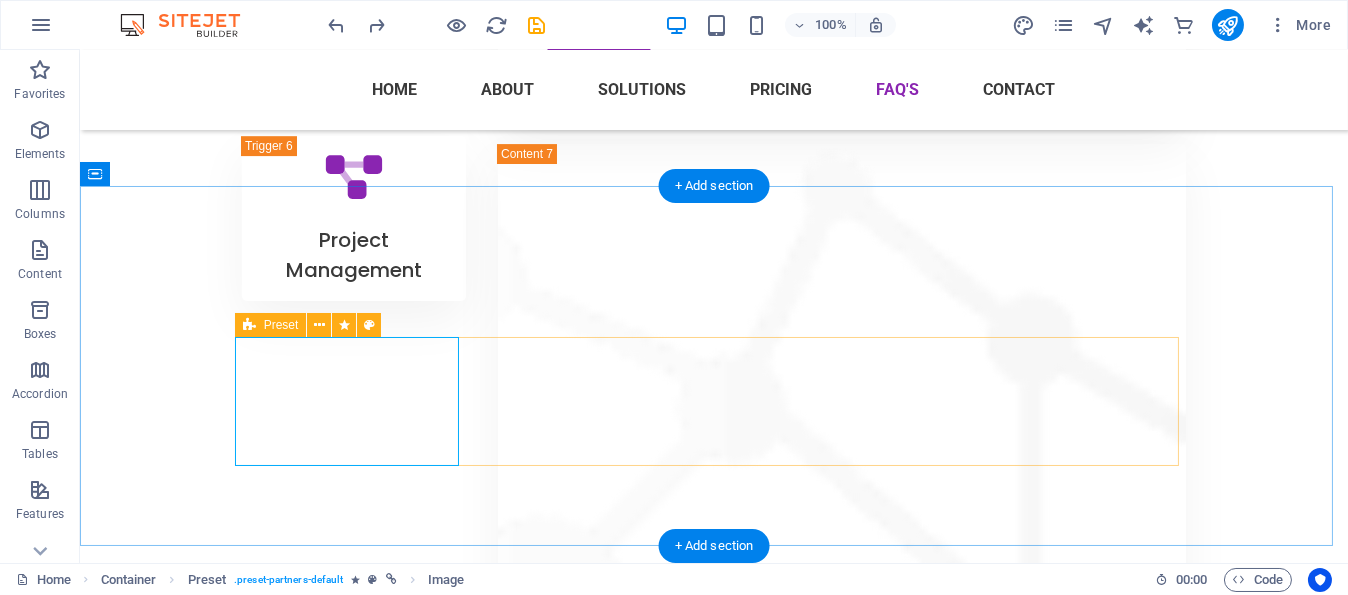 click at bounding box center (714, 7082) 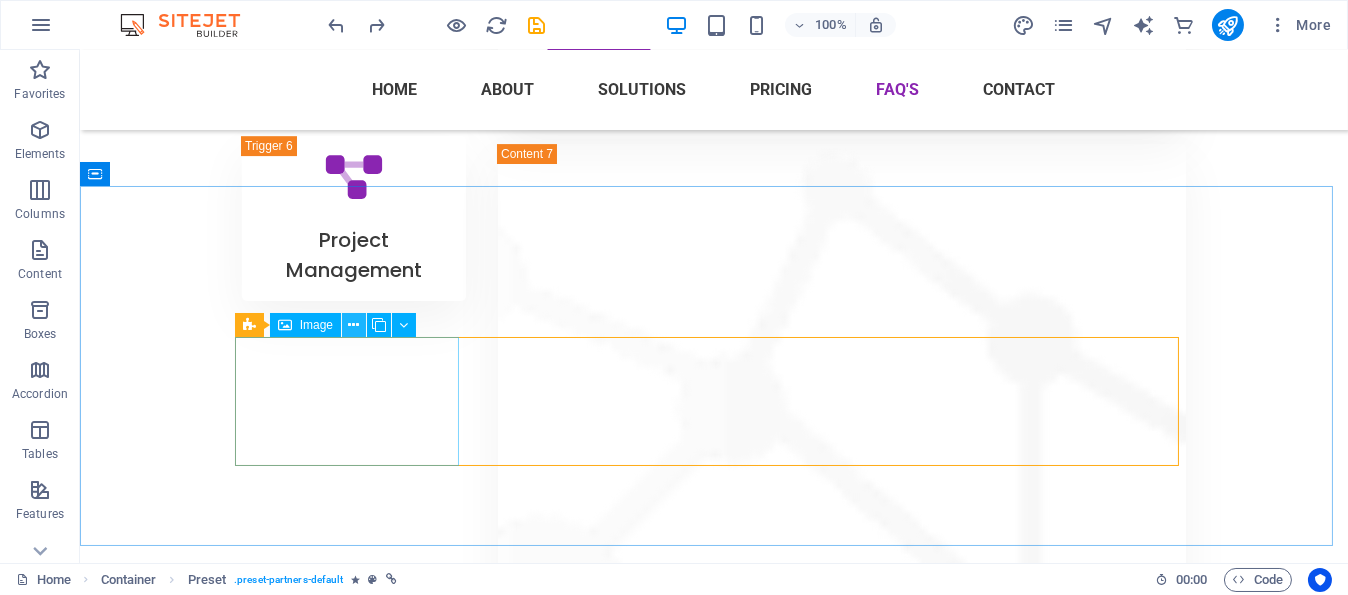 click at bounding box center (354, 325) 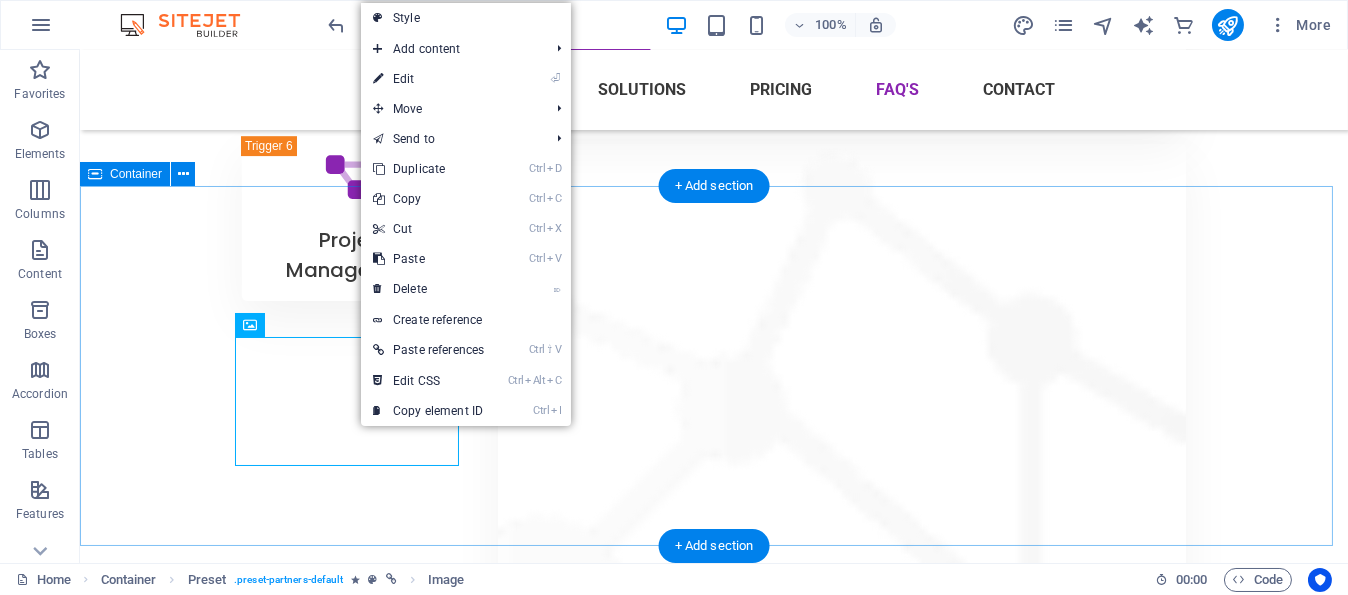 click on "OUR PARTNERS" at bounding box center (714, 7046) 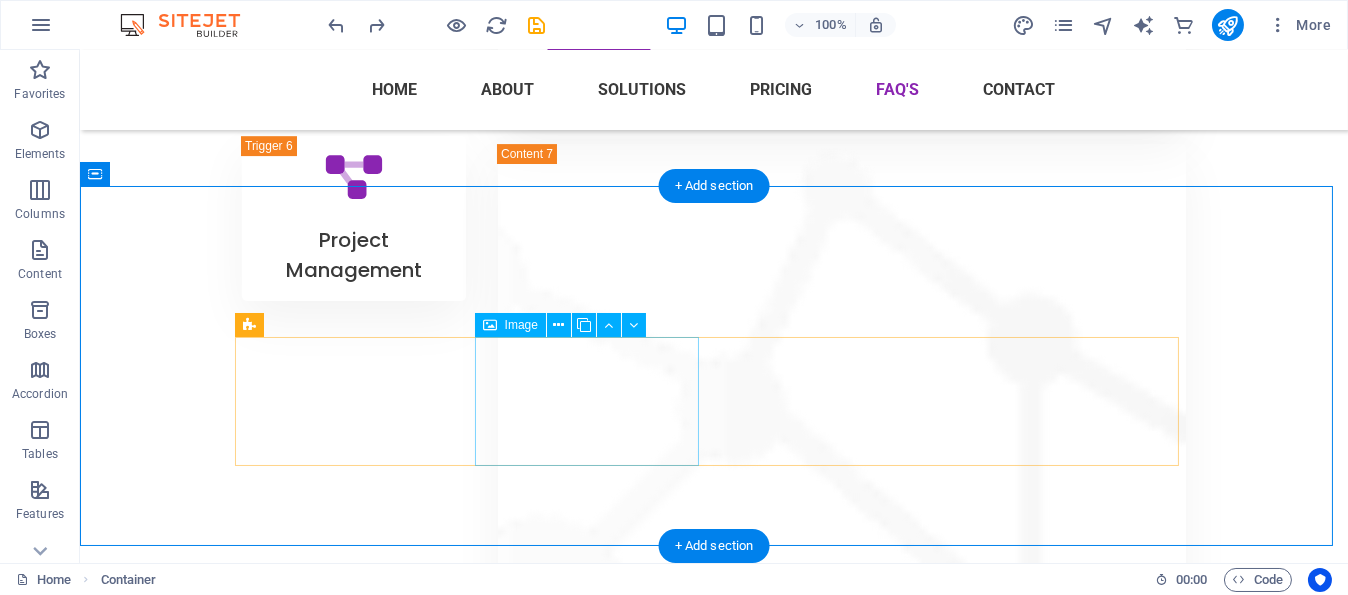click at bounding box center [360, 7081] 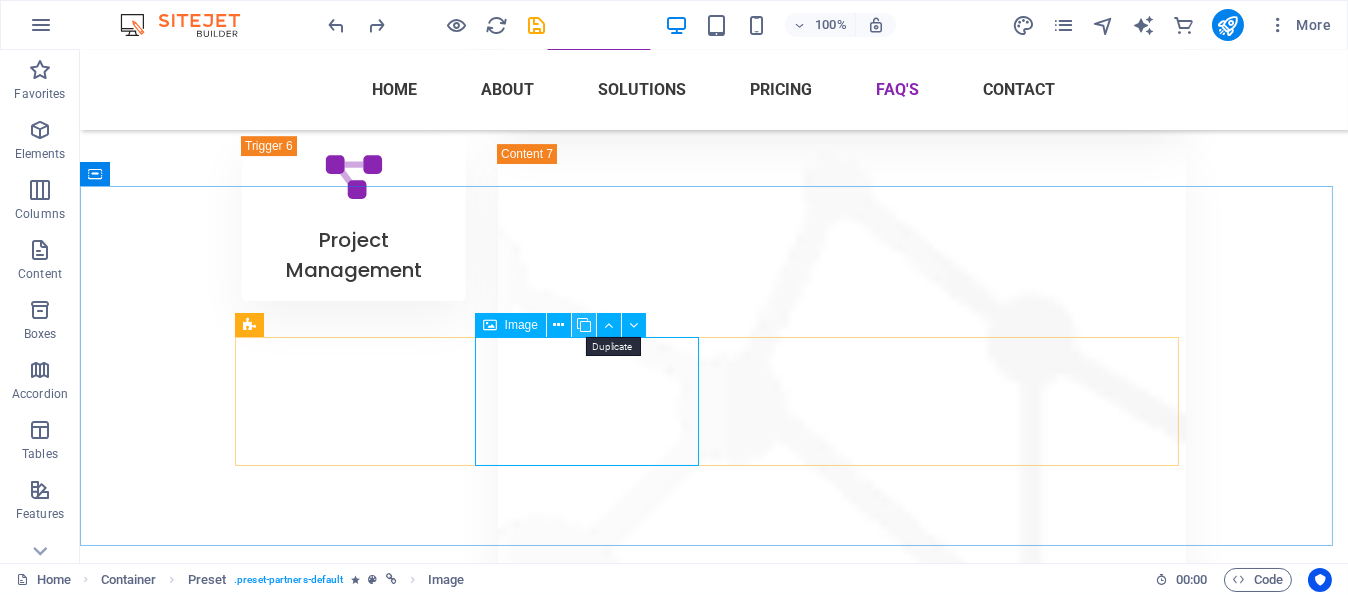 click at bounding box center [584, 325] 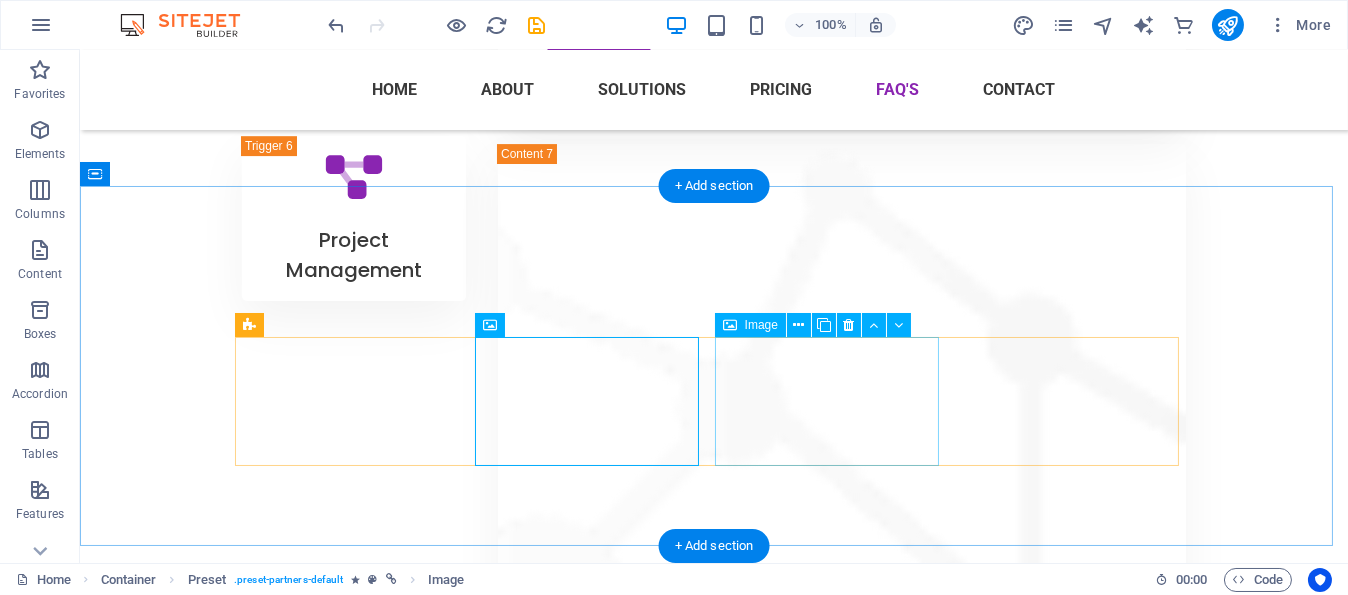 click at bounding box center [360, 7219] 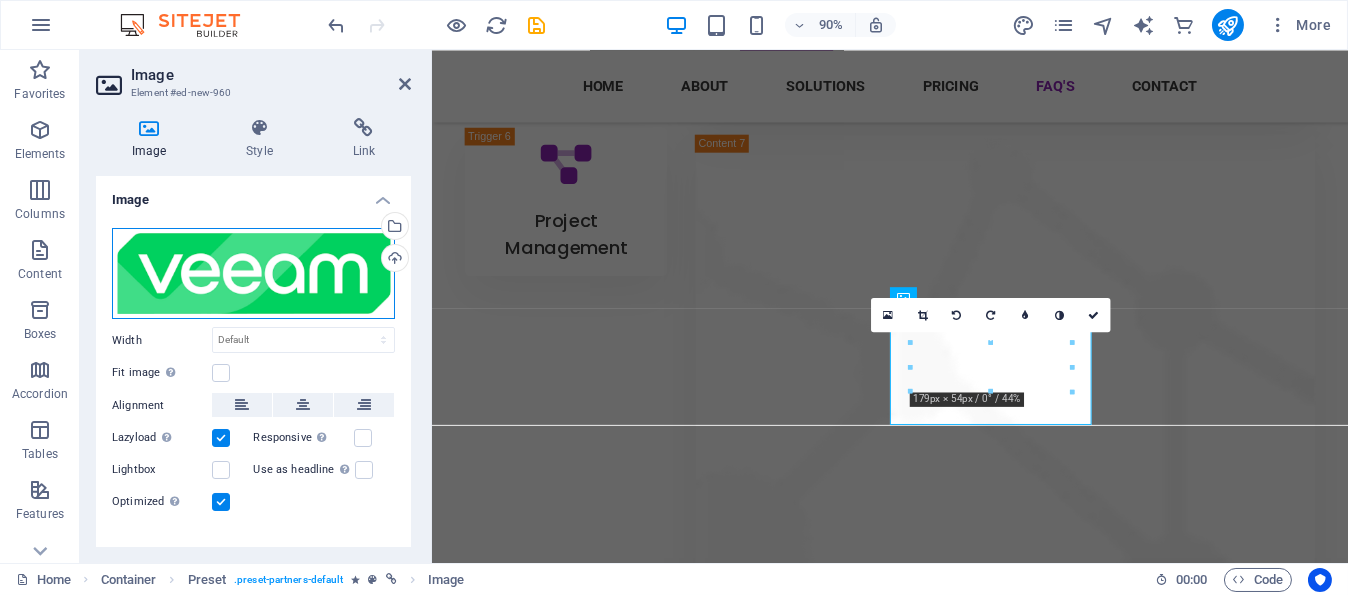 click on "Drag files here, click to choose files or select files from Files or our free stock photos & videos" at bounding box center [253, 274] 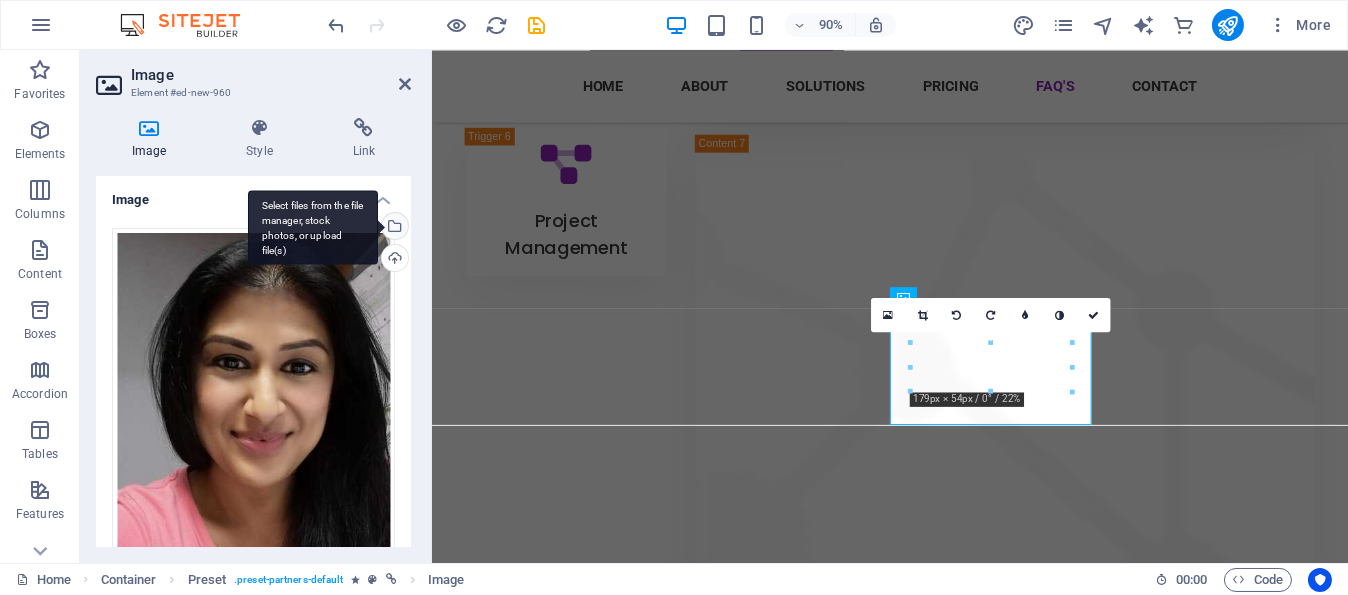 click on "Select files from the file manager, stock photos, or upload file(s)" at bounding box center (313, 227) 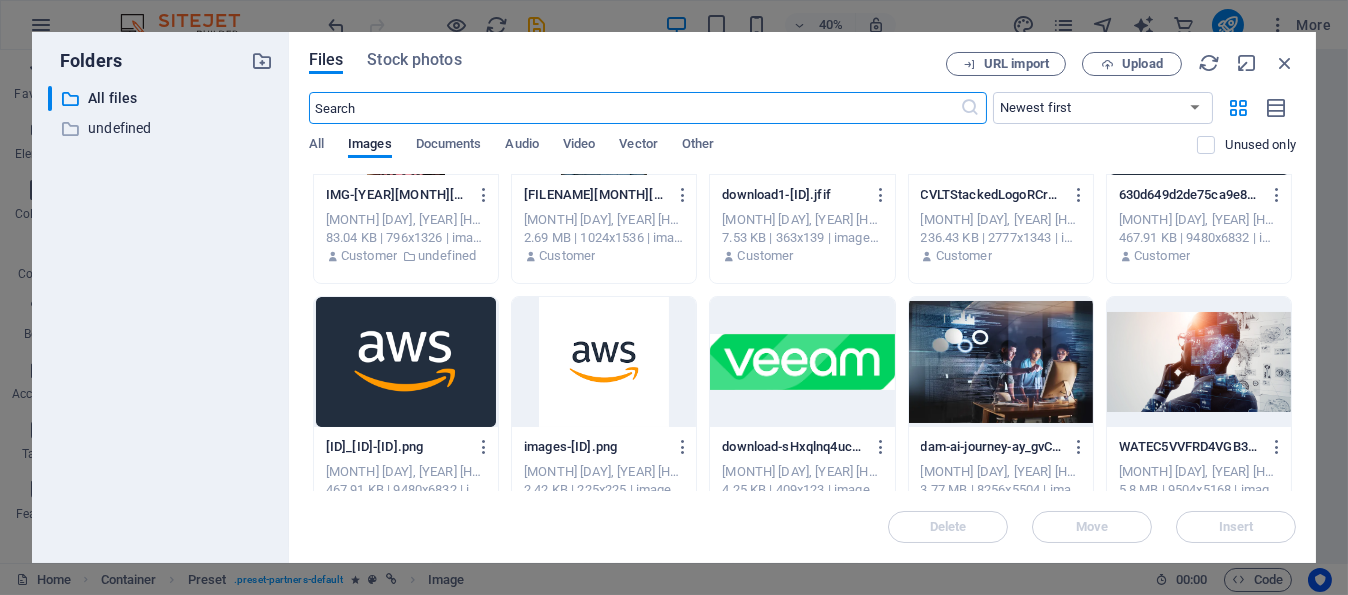 scroll, scrollTop: 0, scrollLeft: 0, axis: both 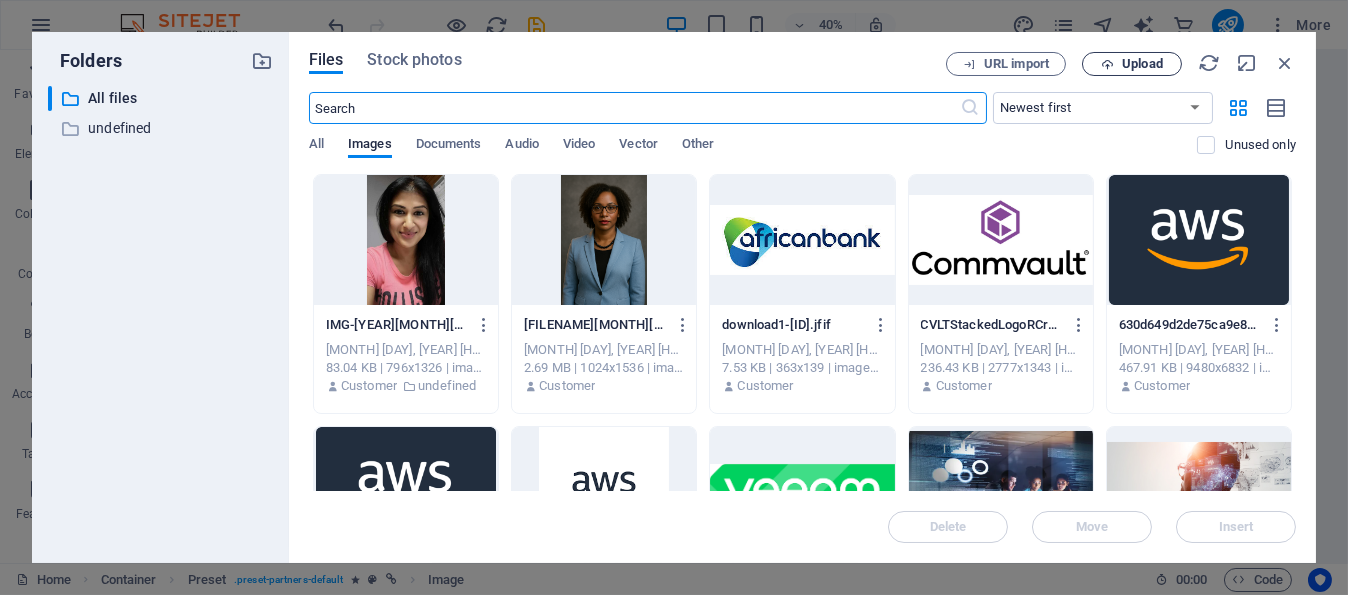click on "Upload" at bounding box center [1142, 64] 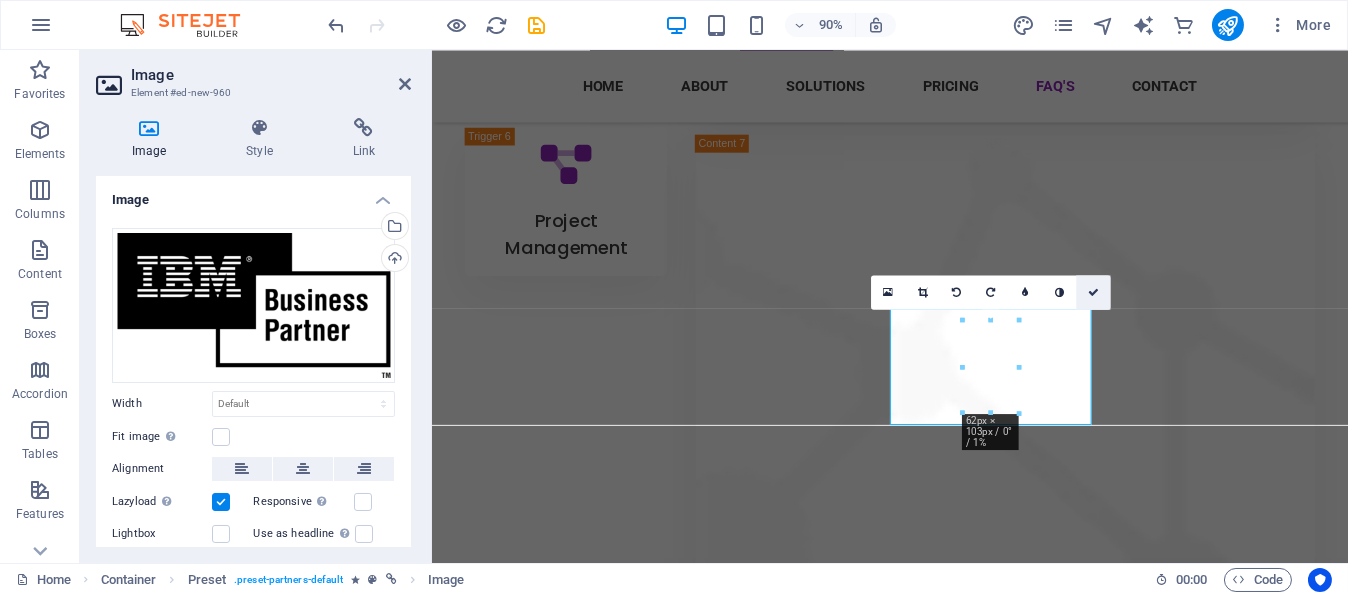 click at bounding box center (1093, 292) 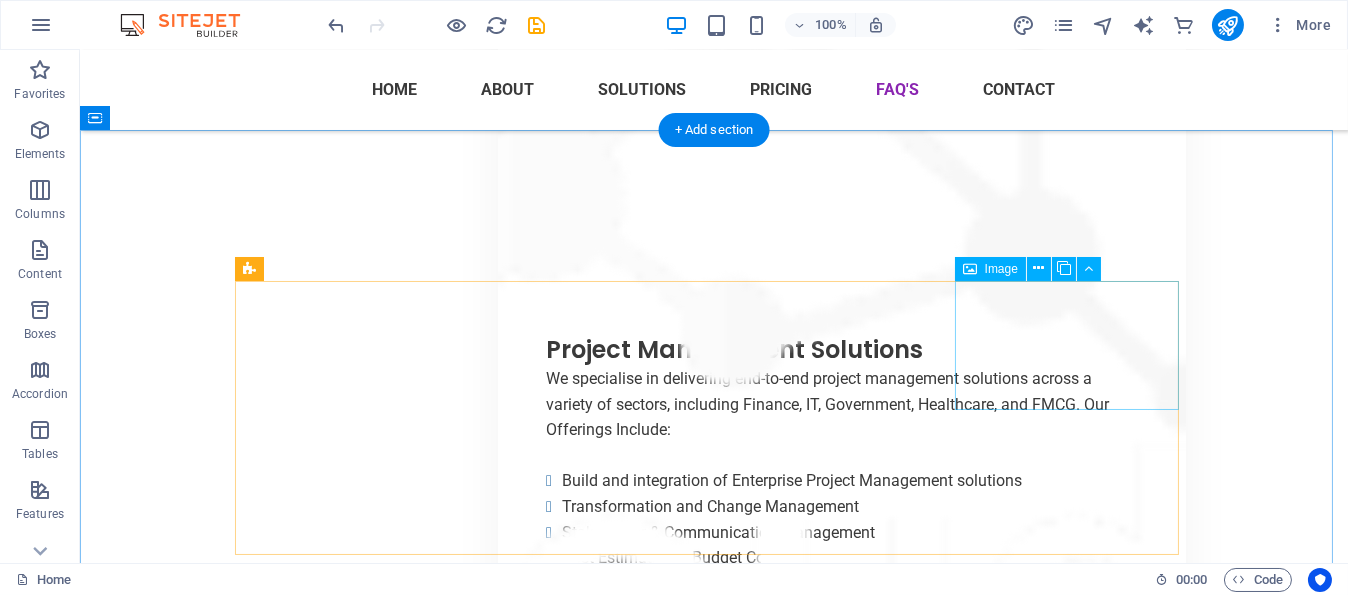 scroll, scrollTop: 17831, scrollLeft: 0, axis: vertical 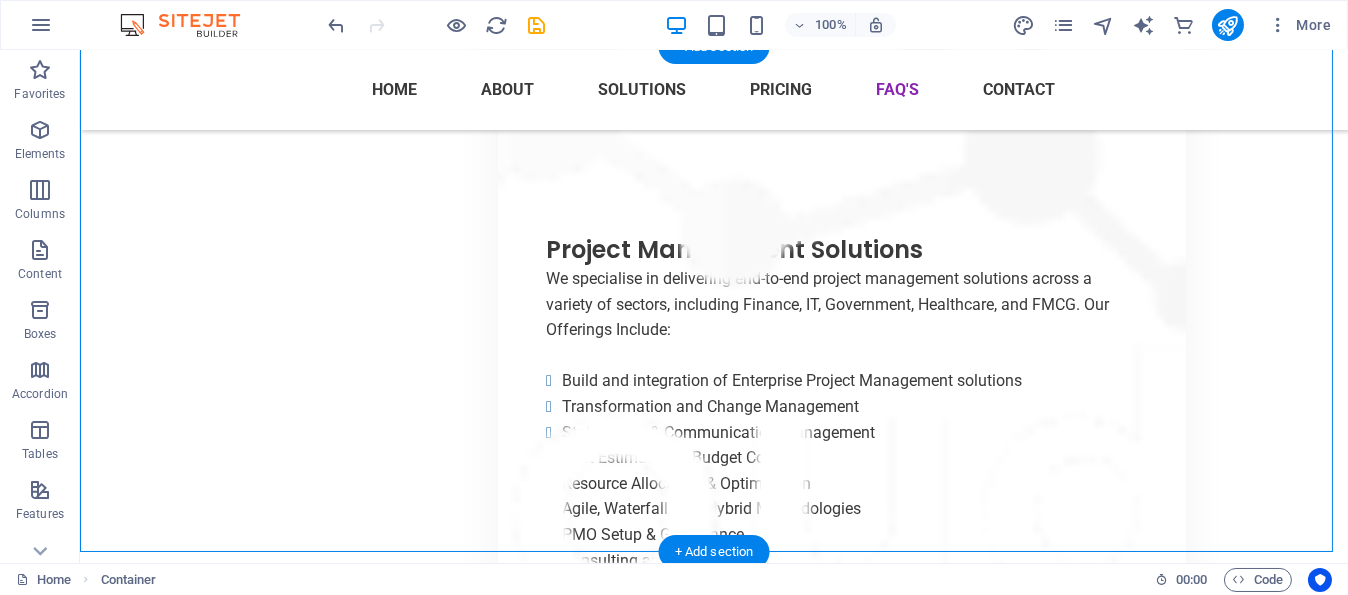 drag, startPoint x: 1124, startPoint y: 260, endPoint x: 819, endPoint y: 364, distance: 322.24368 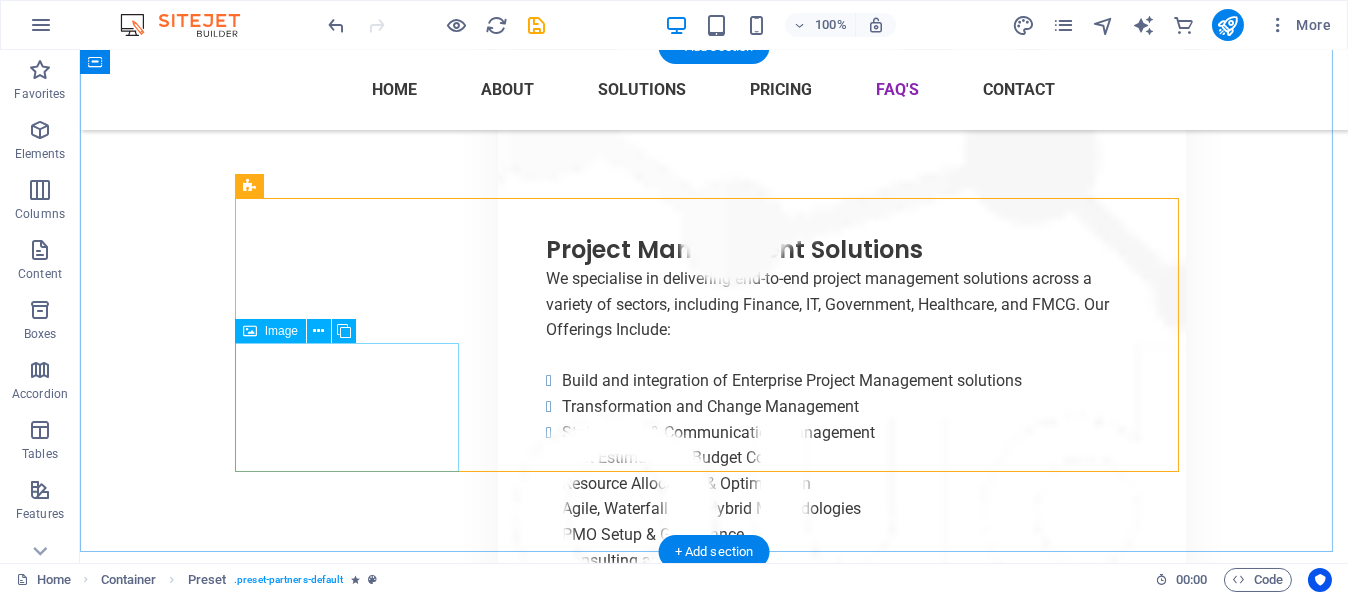 click at bounding box center (354, 7773) 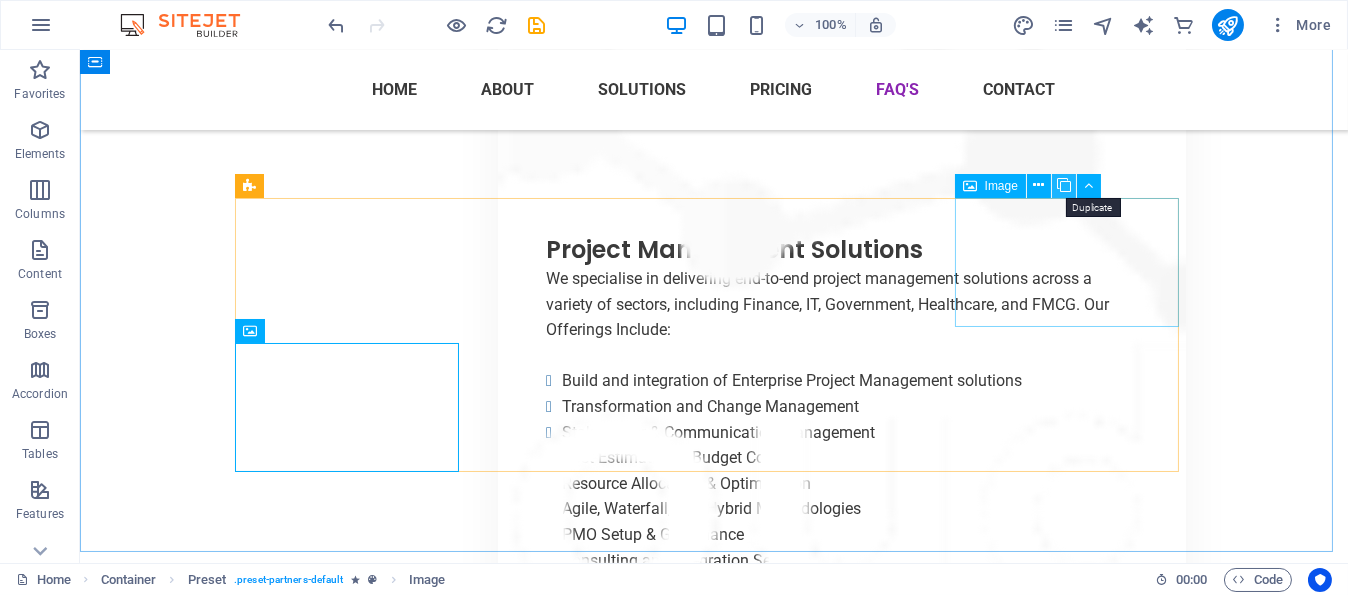 click at bounding box center [1064, 185] 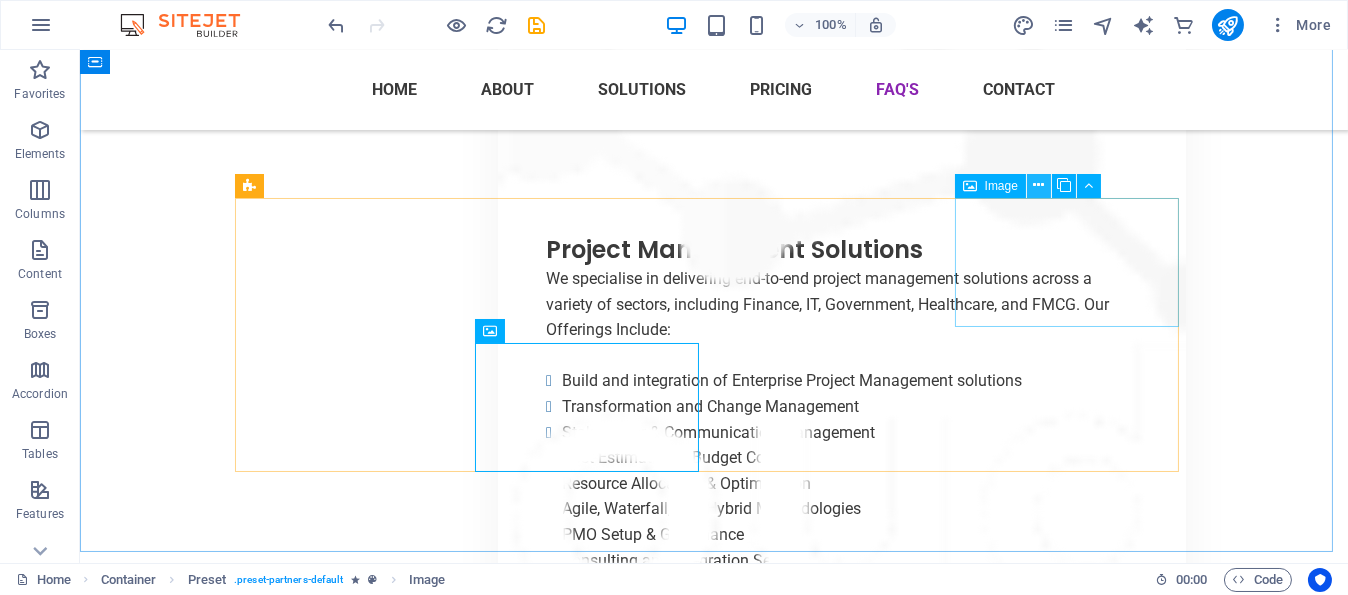 click at bounding box center [1038, 185] 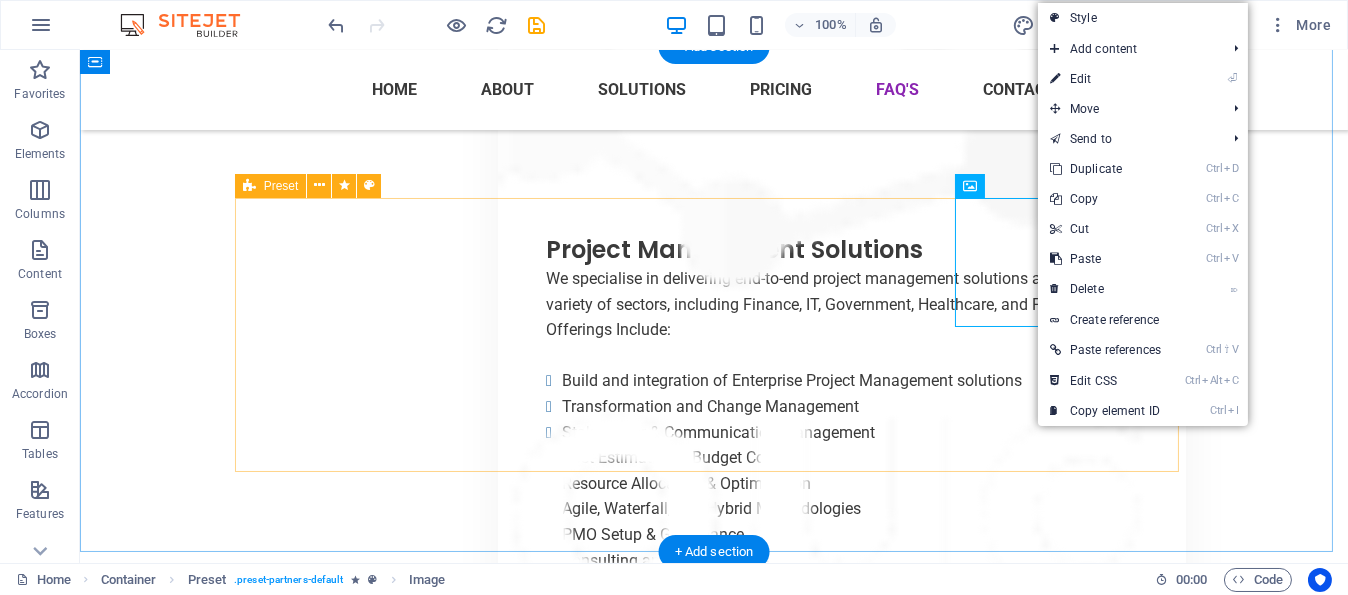 drag, startPoint x: 1016, startPoint y: 378, endPoint x: 1018, endPoint y: 309, distance: 69.02898 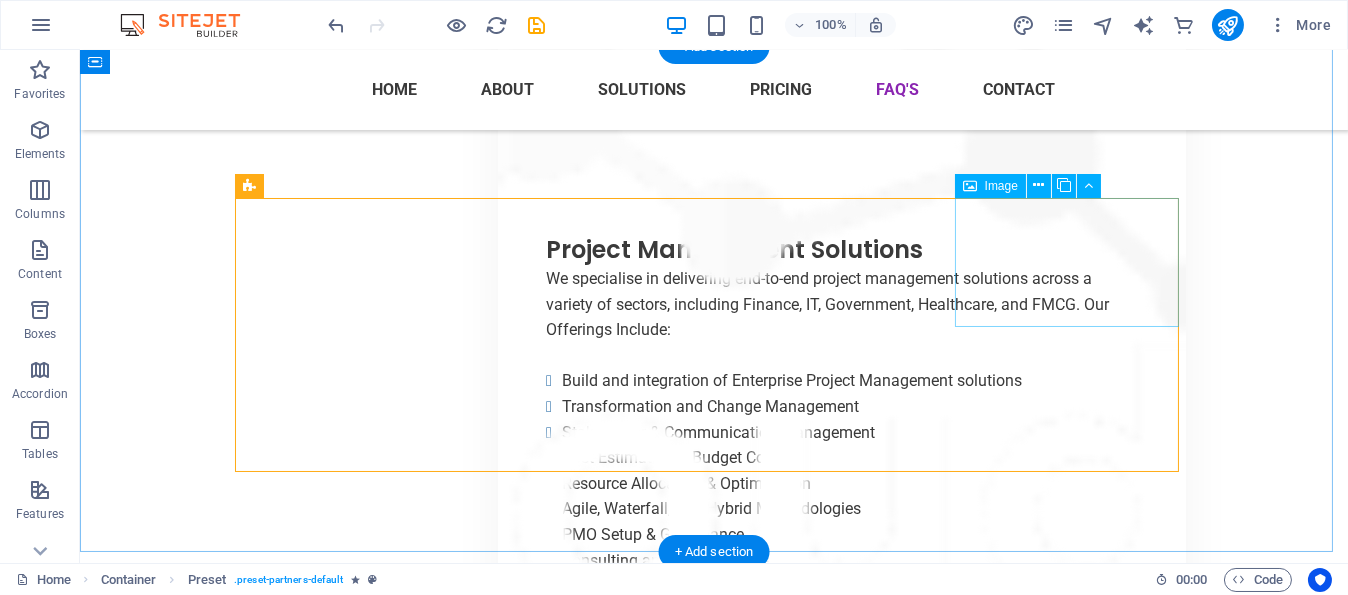 click at bounding box center [354, 7636] 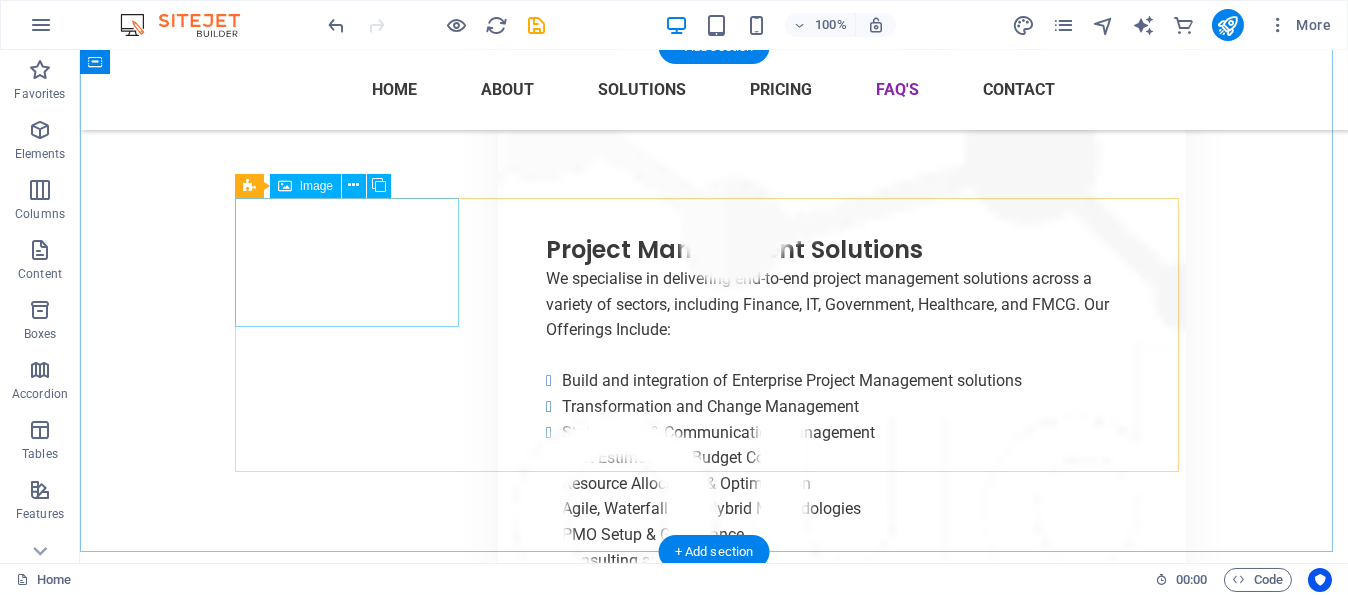 click at bounding box center [354, 7224] 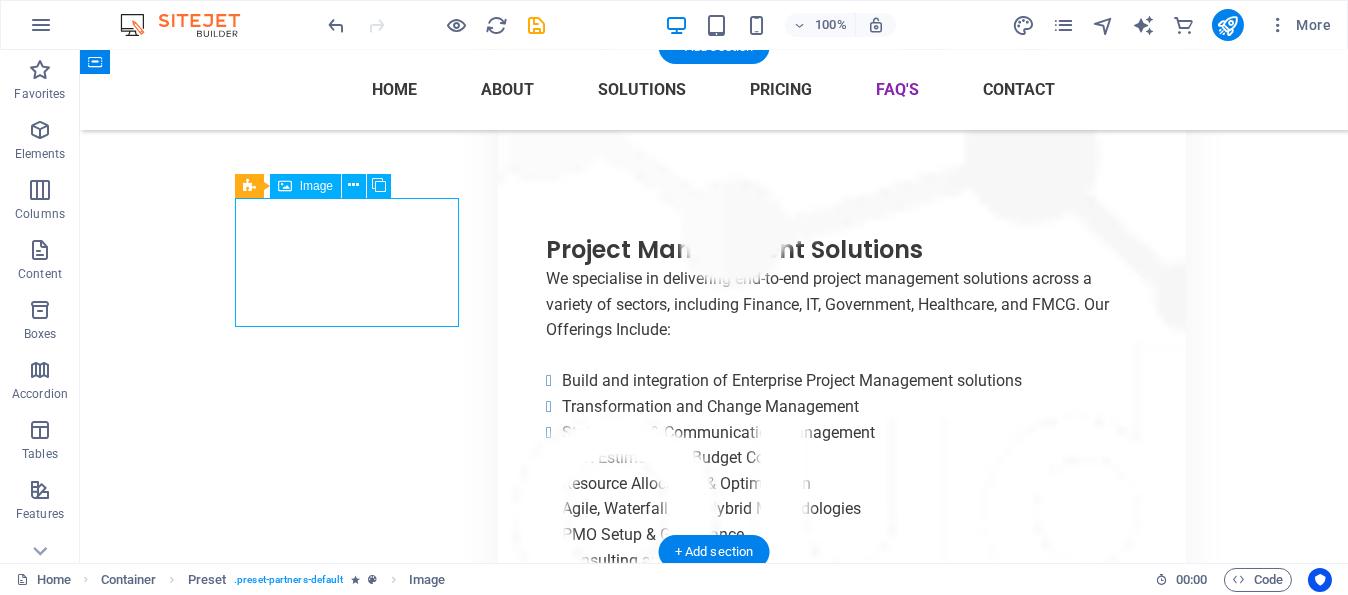 click at bounding box center [354, 7224] 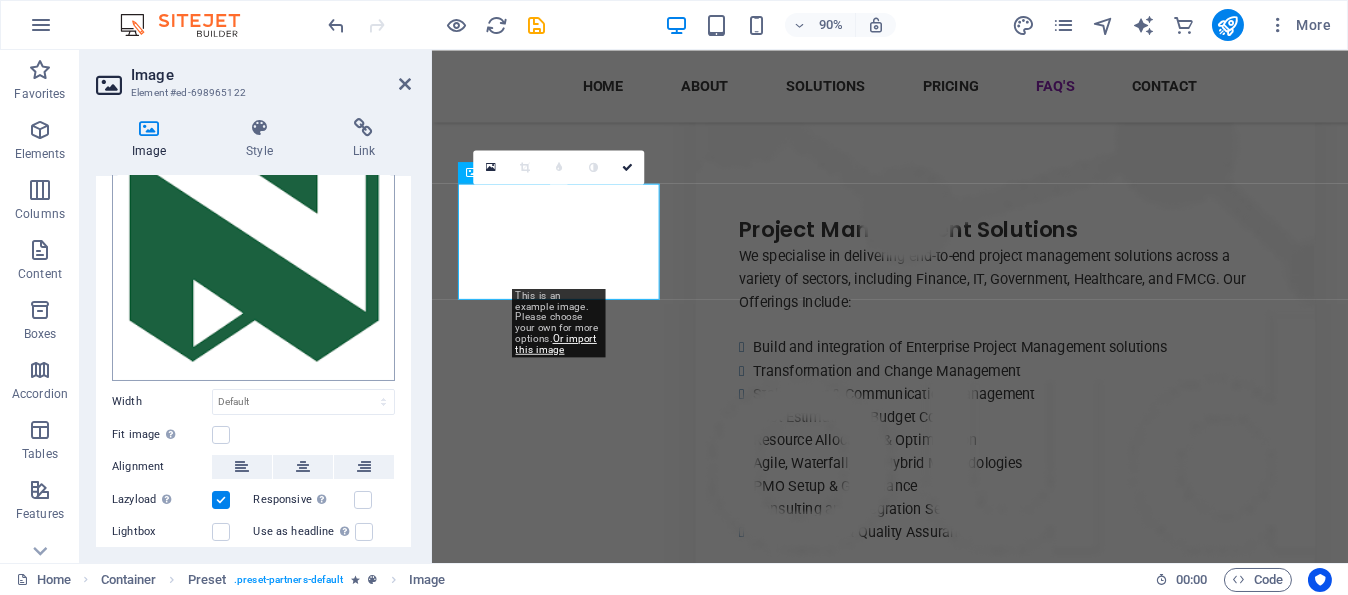 scroll, scrollTop: 219, scrollLeft: 0, axis: vertical 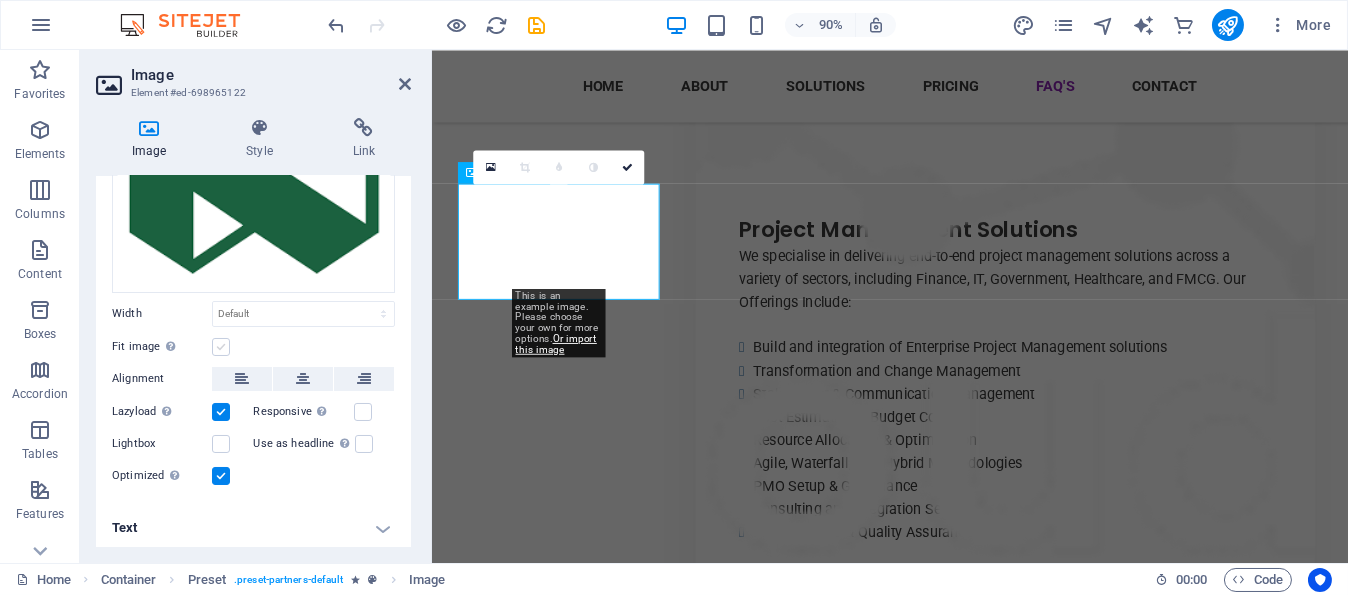 click at bounding box center [221, 347] 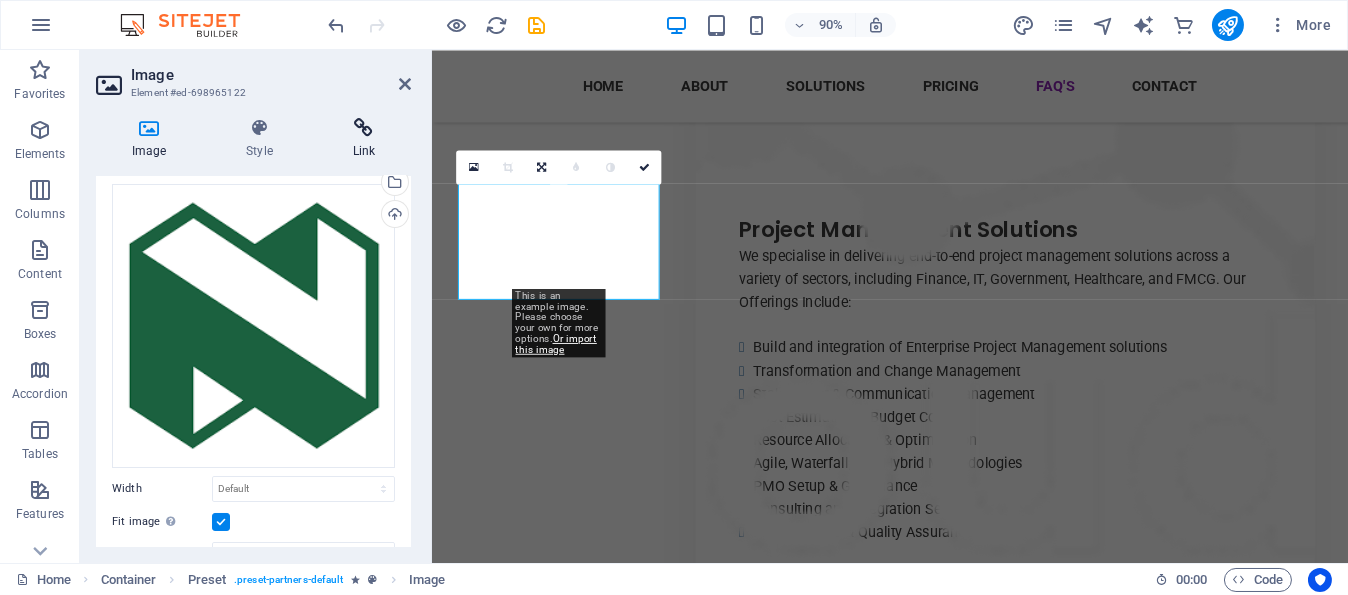 scroll, scrollTop: 0, scrollLeft: 0, axis: both 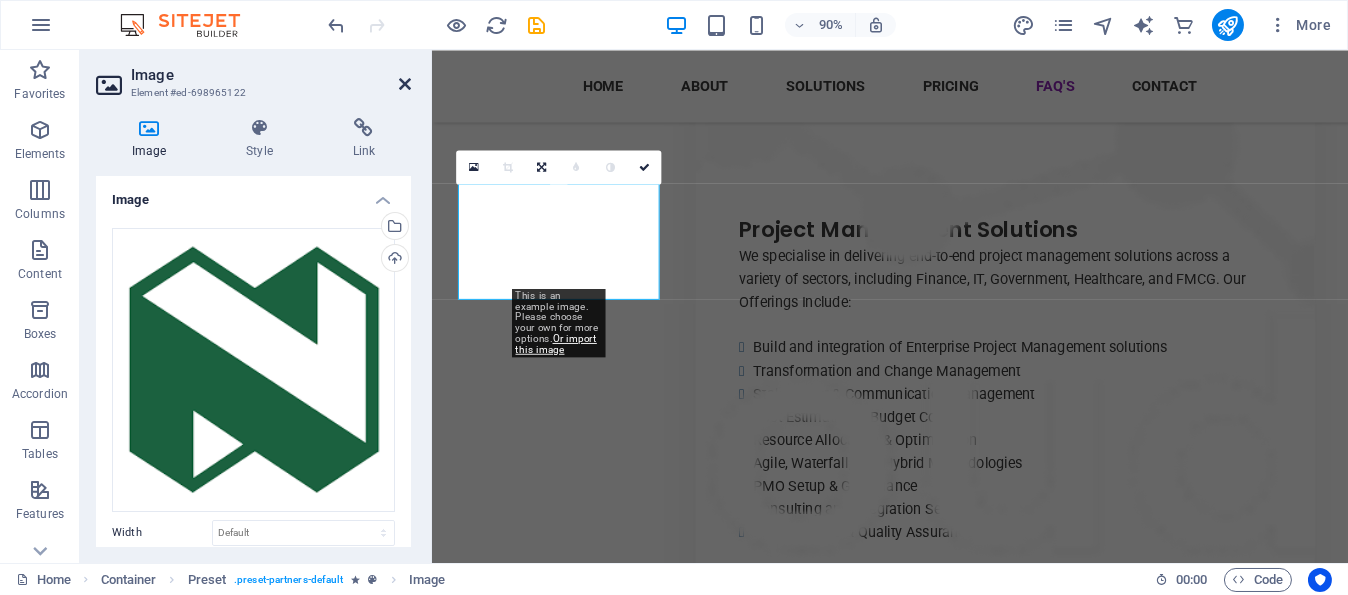 click at bounding box center [405, 84] 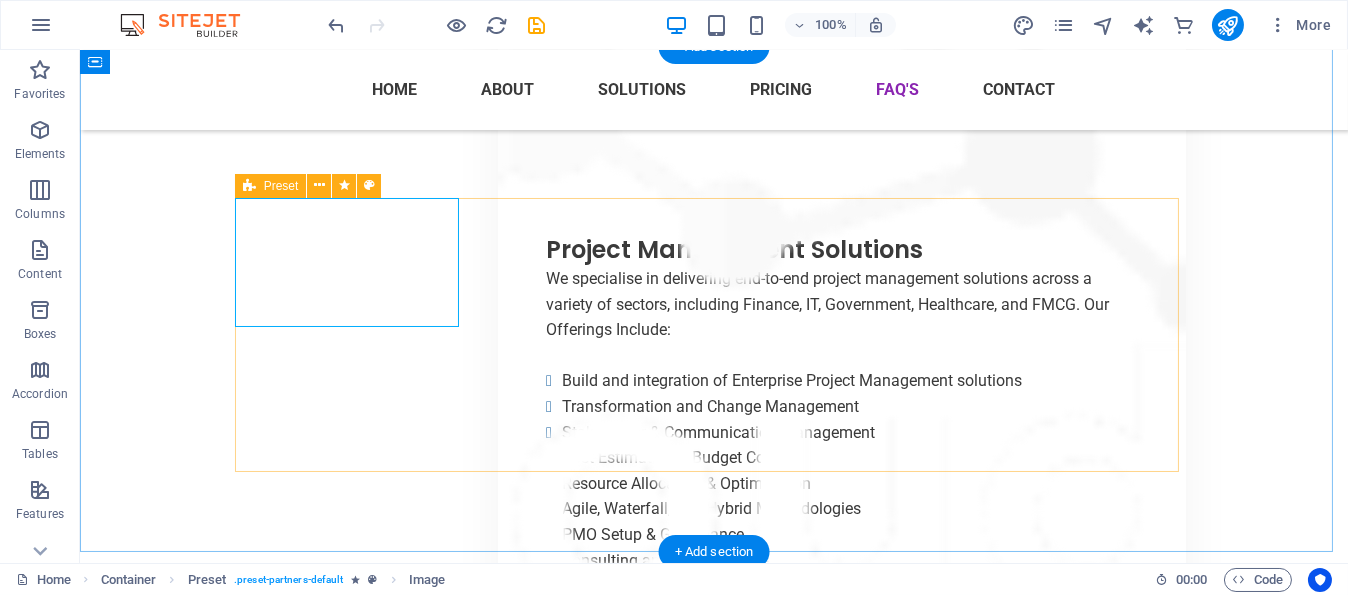 click at bounding box center [714, 7499] 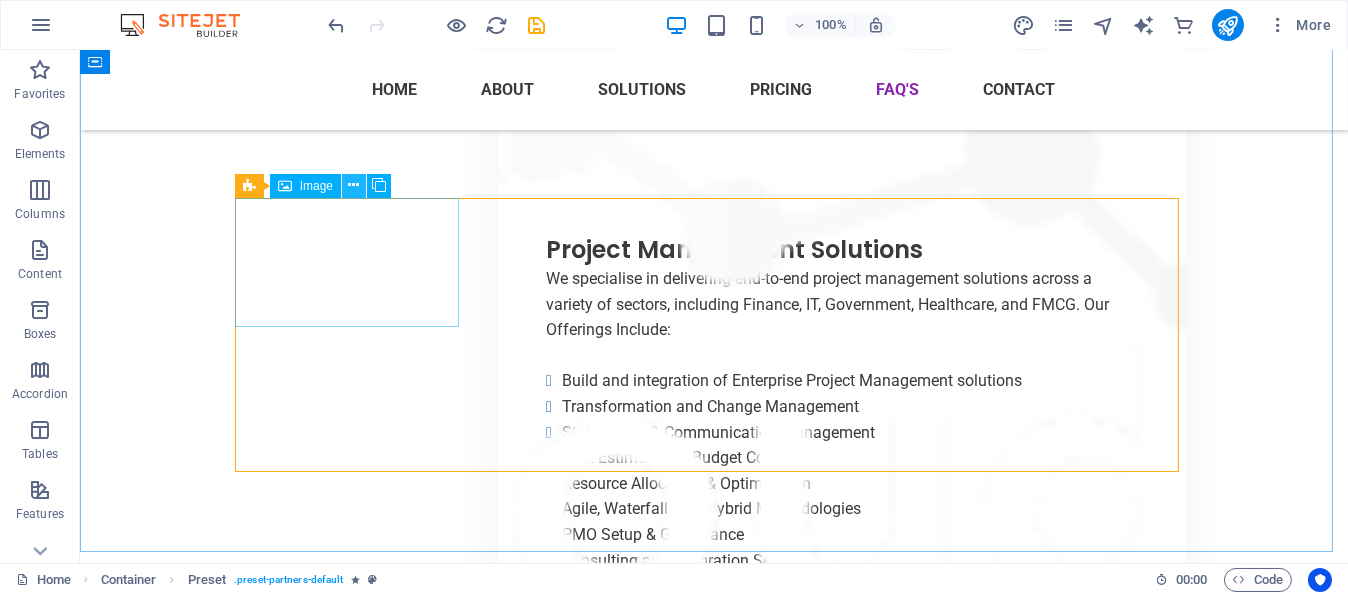 click at bounding box center (354, 186) 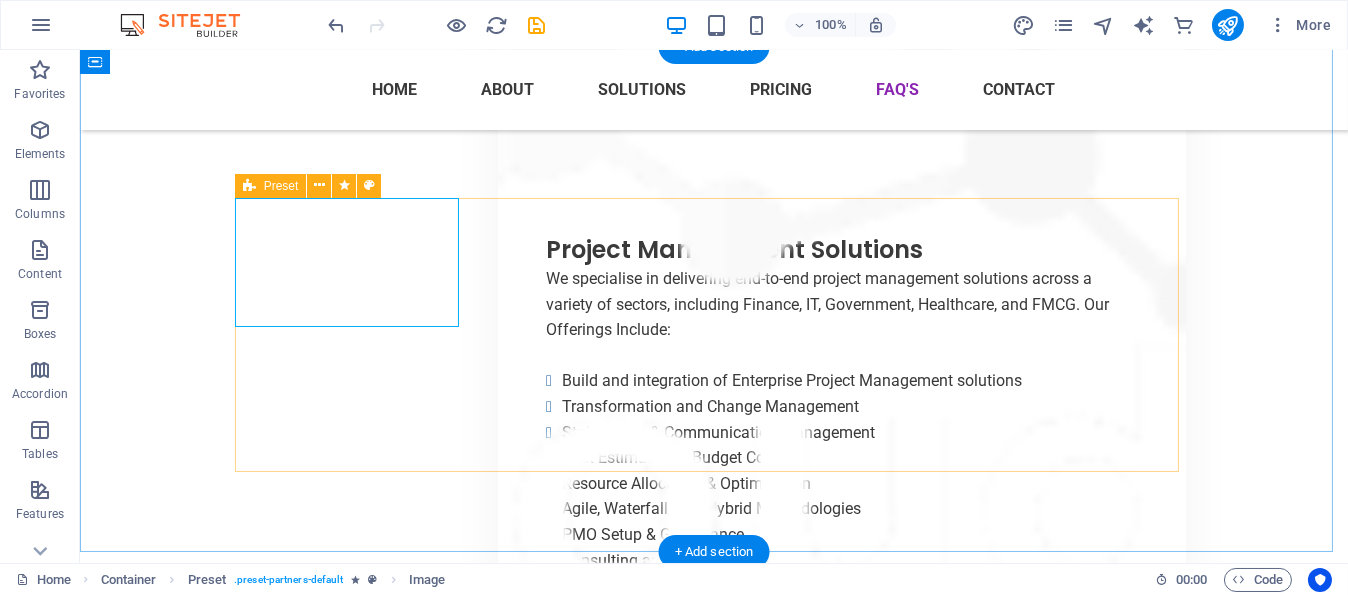 click at bounding box center (714, 7499) 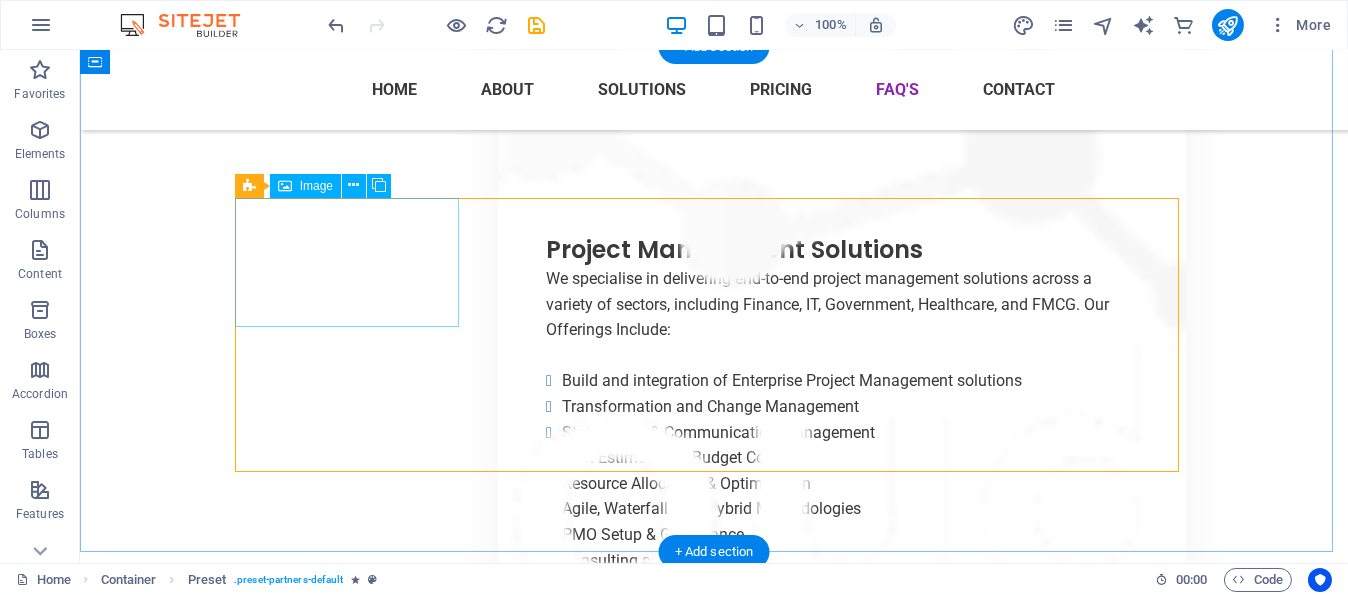 click at bounding box center [354, 7224] 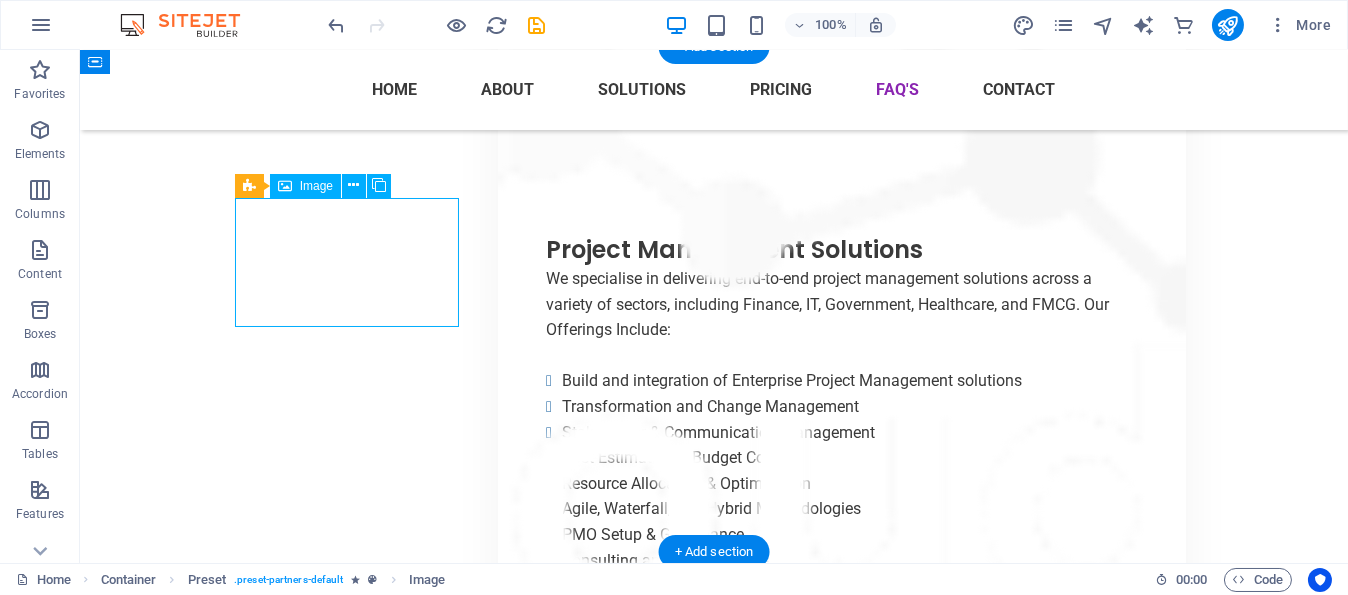 click at bounding box center (354, 7224) 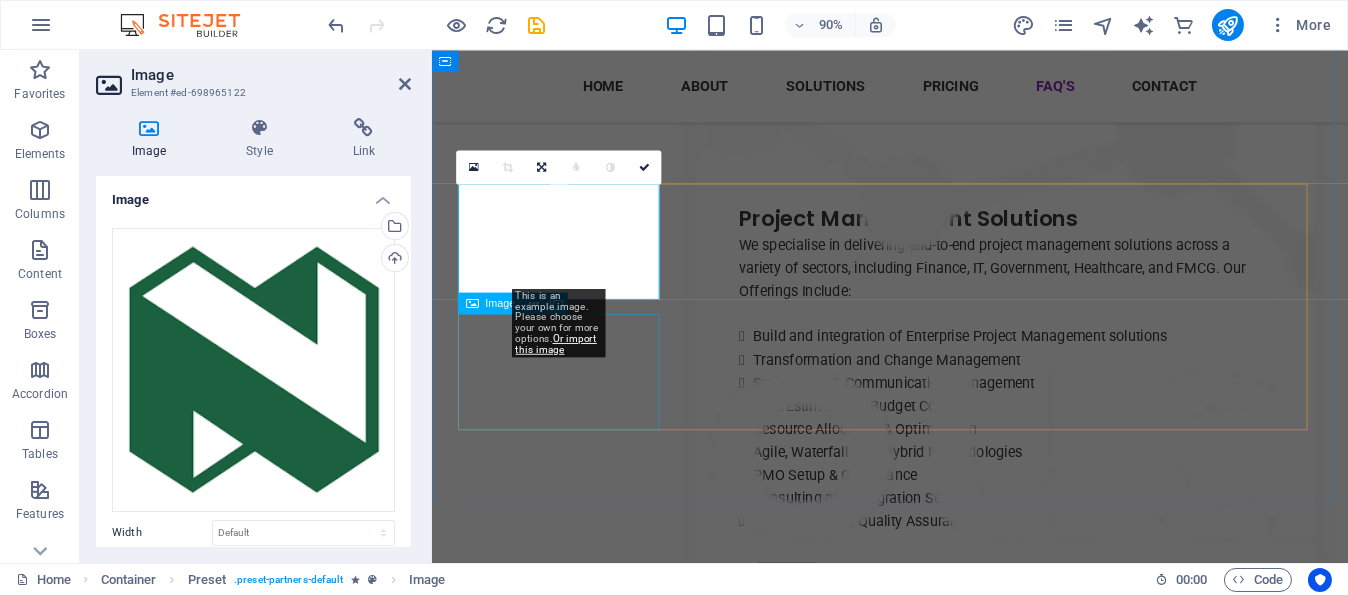 scroll, scrollTop: 17831, scrollLeft: 0, axis: vertical 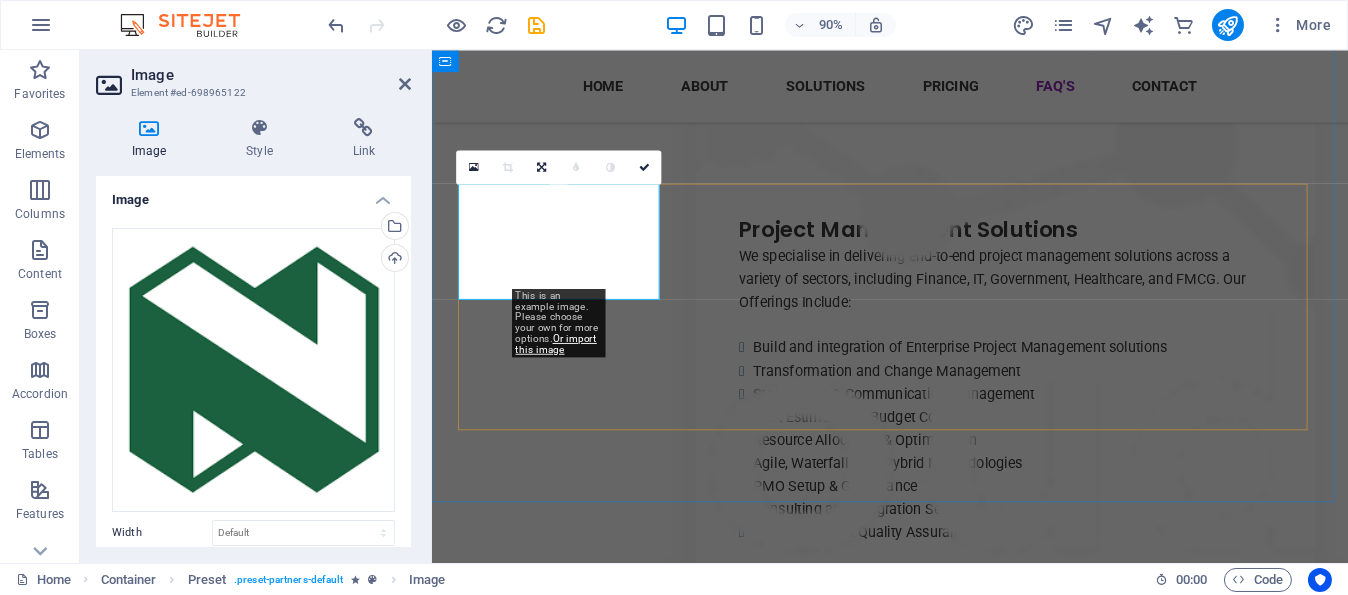 click at bounding box center (941, 7499) 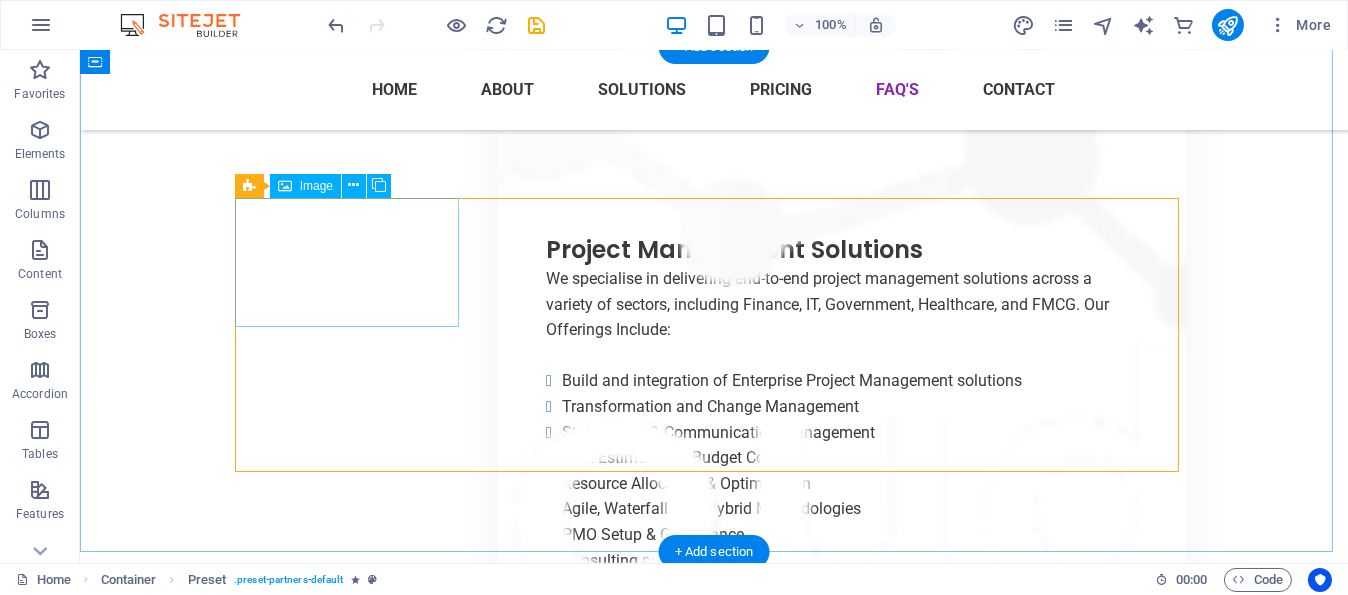 click at bounding box center [354, 7224] 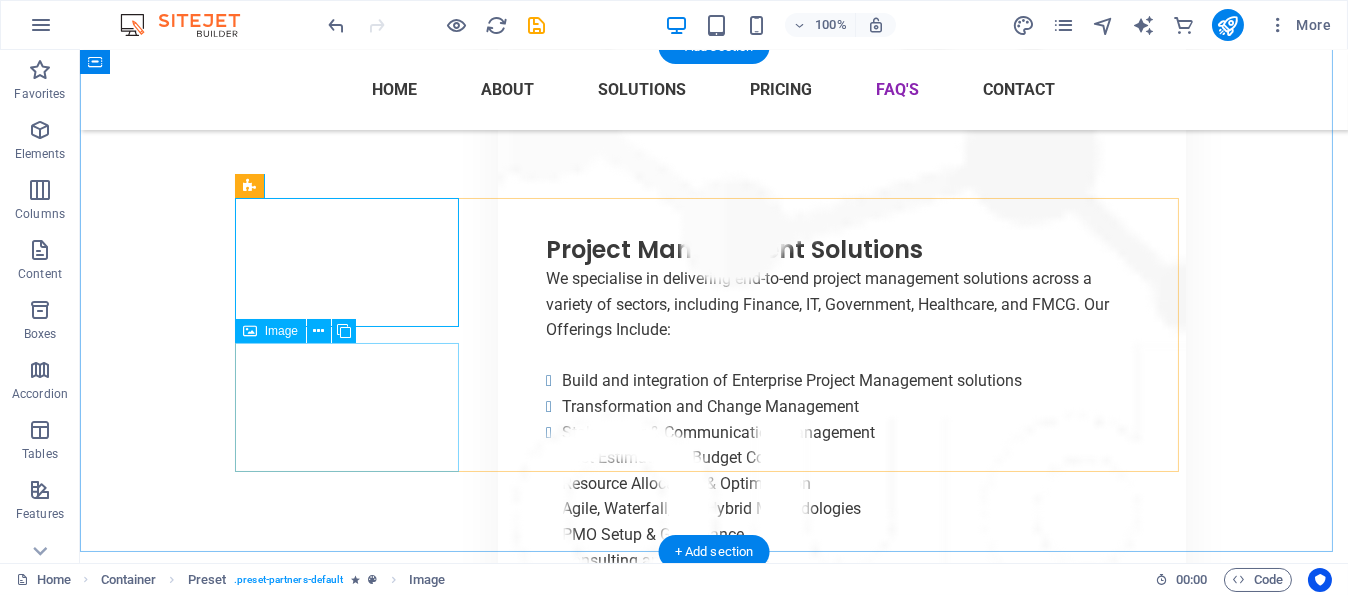 click at bounding box center (354, 7773) 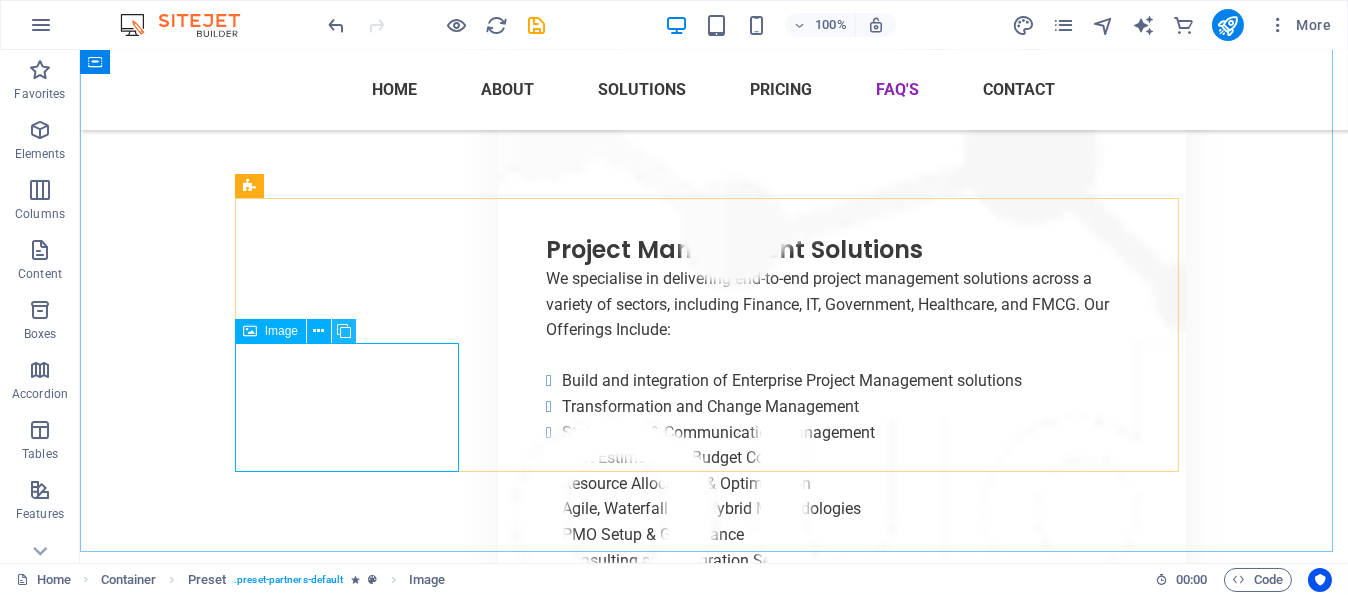 click at bounding box center [344, 331] 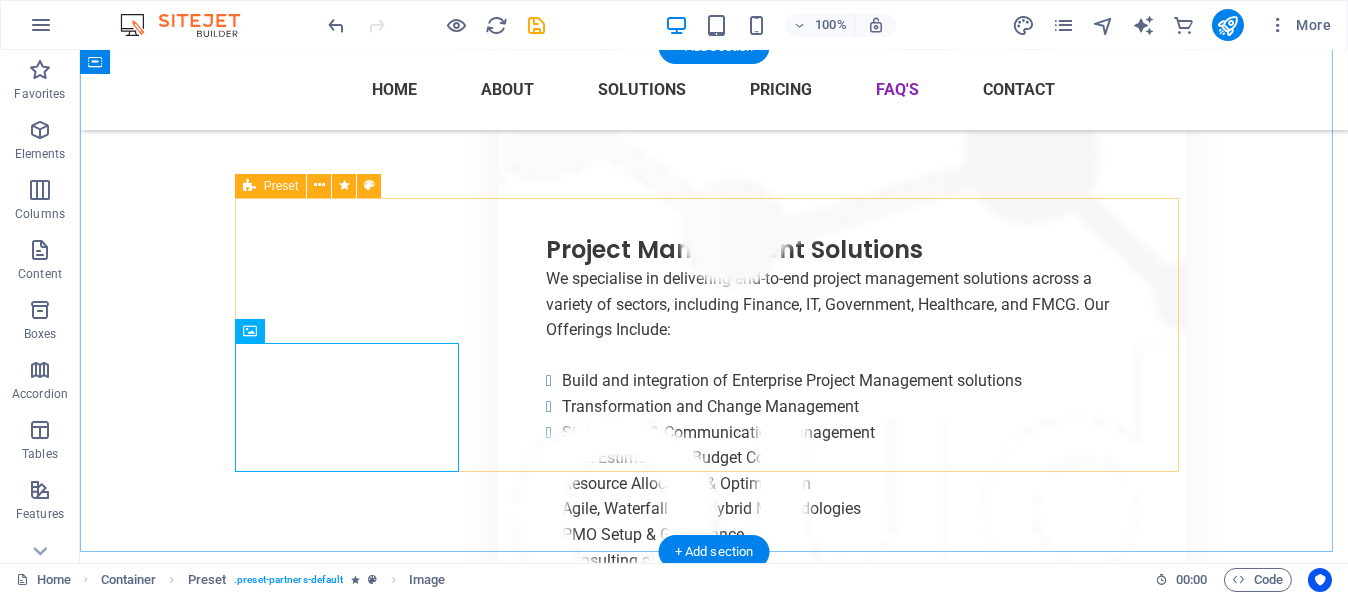 click at bounding box center (714, 7567) 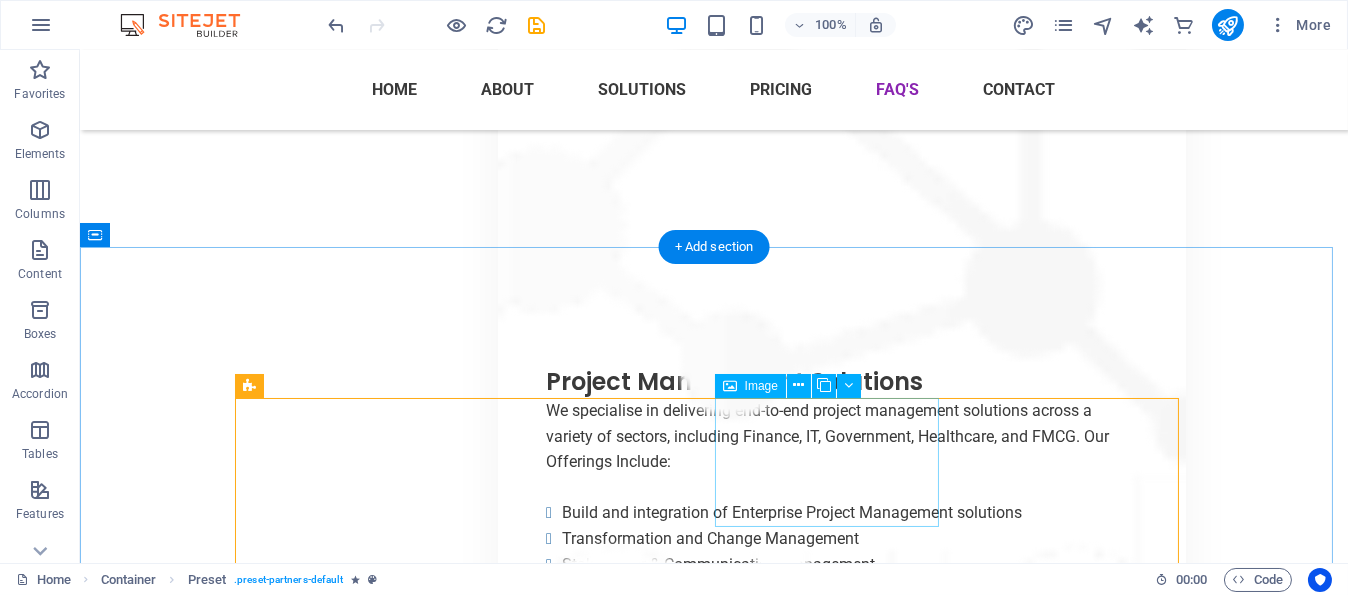 scroll, scrollTop: 17831, scrollLeft: 0, axis: vertical 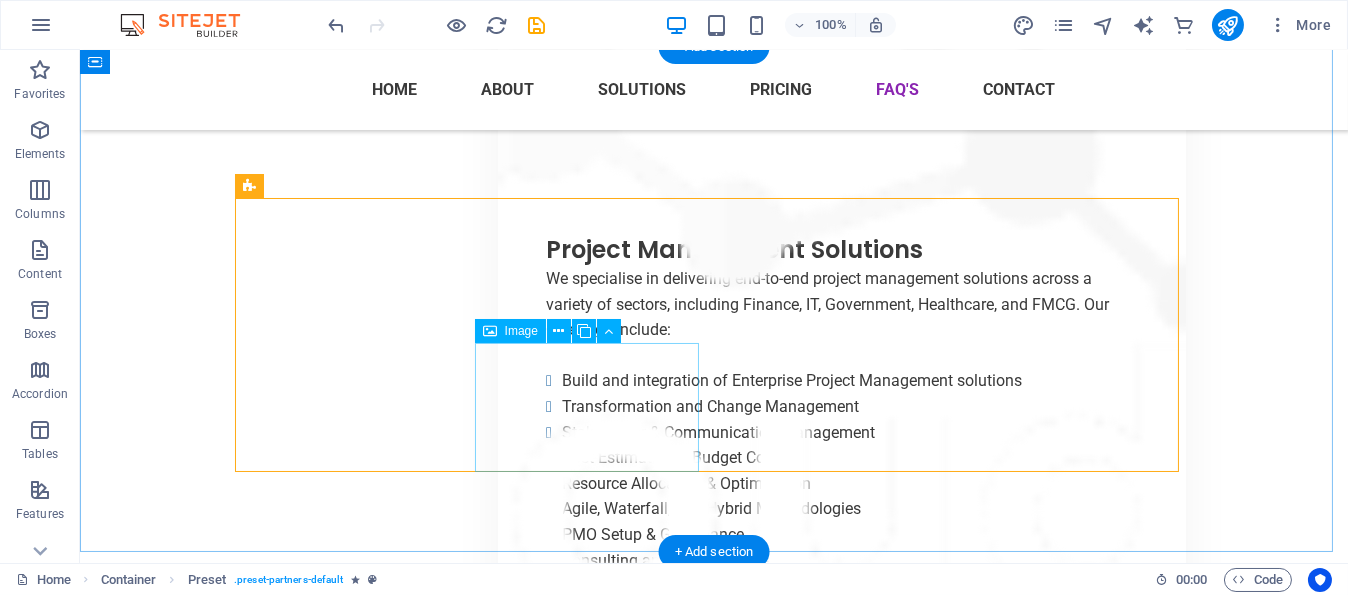 click at bounding box center (354, 7910) 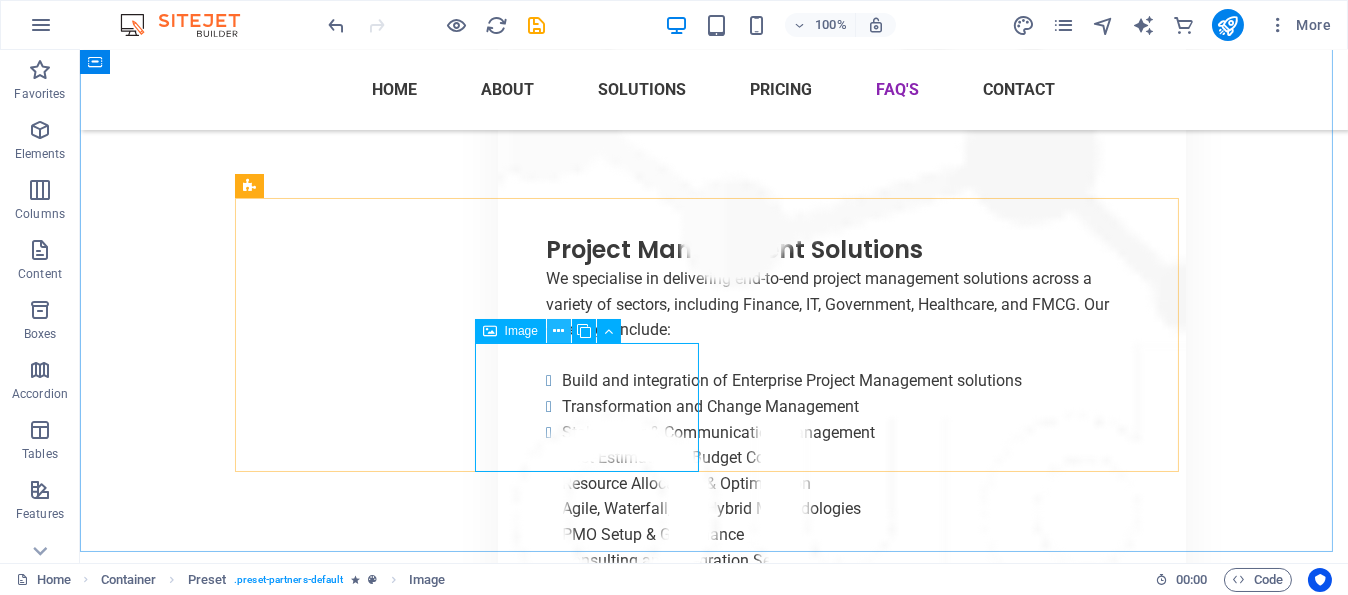 click at bounding box center (558, 331) 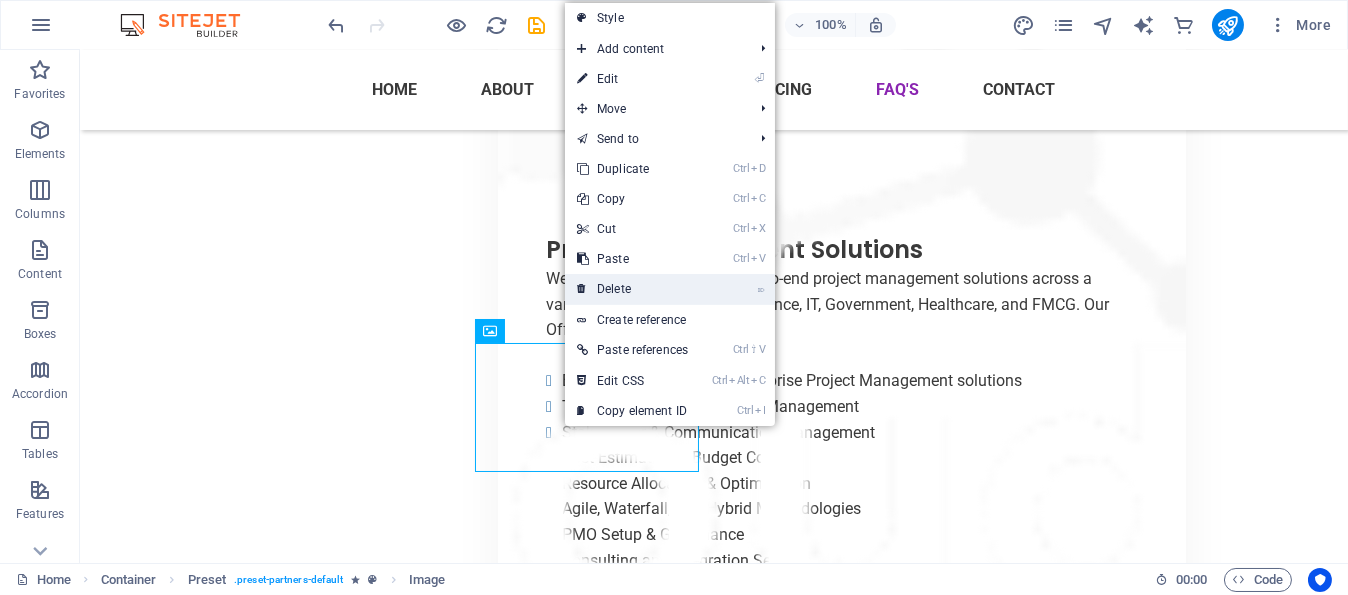 click on "⌦  Delete" at bounding box center (632, 289) 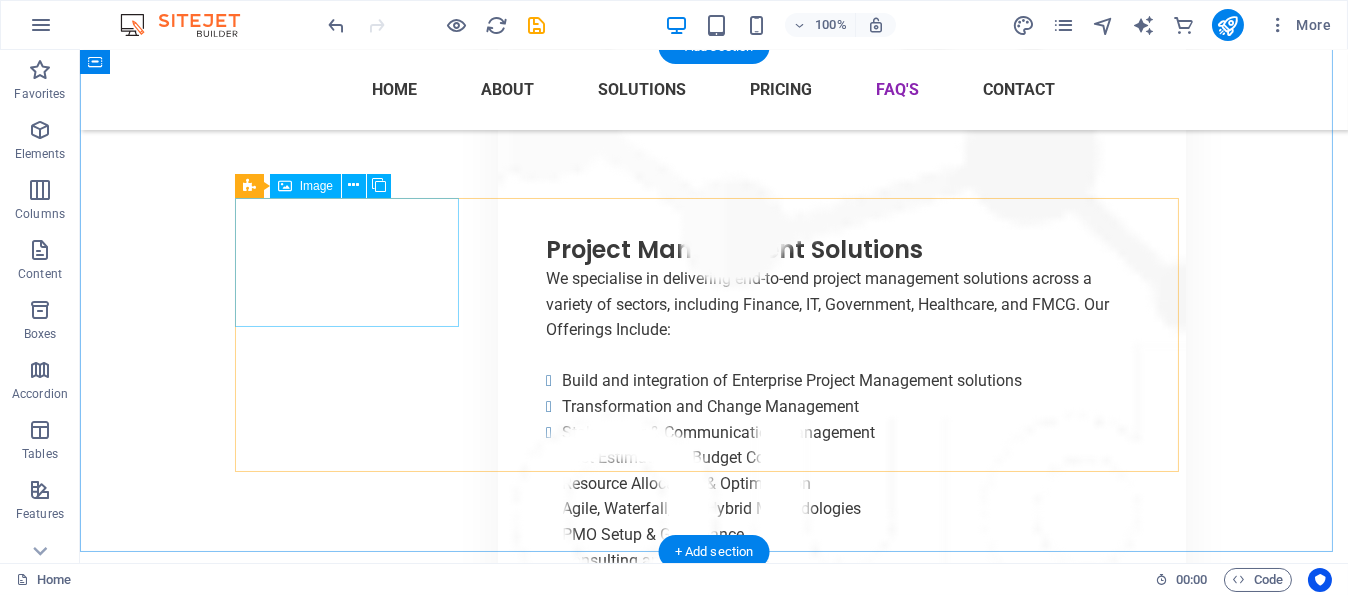 click at bounding box center [354, 7224] 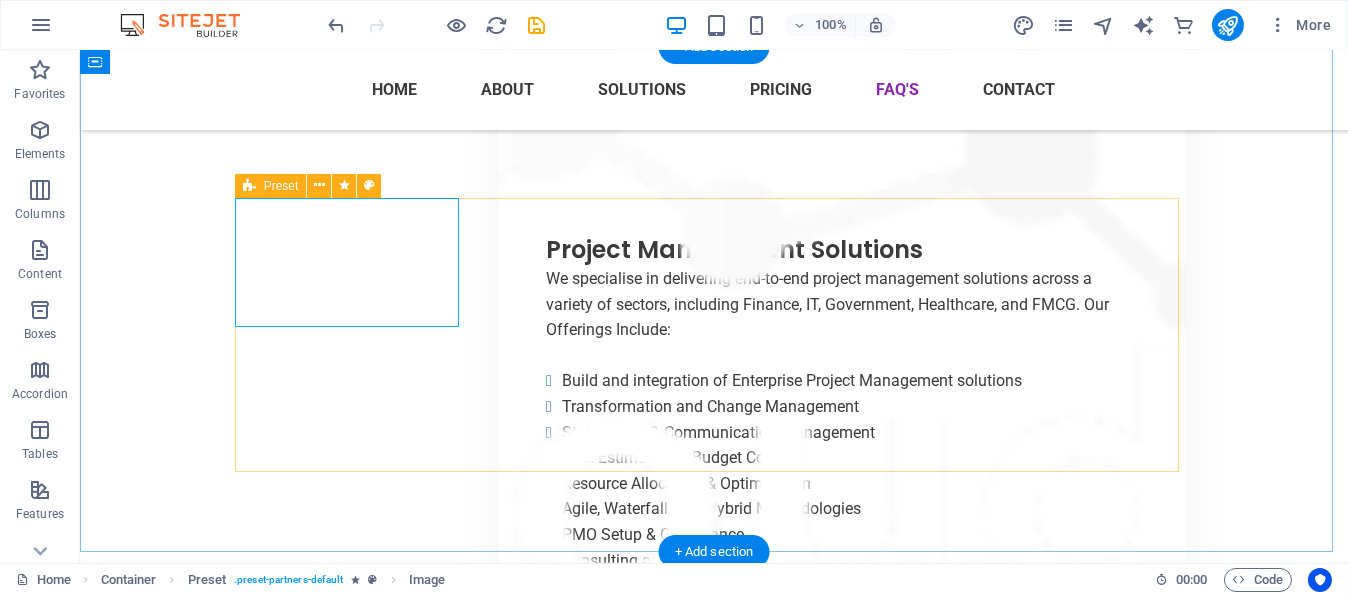 click at bounding box center [714, 7499] 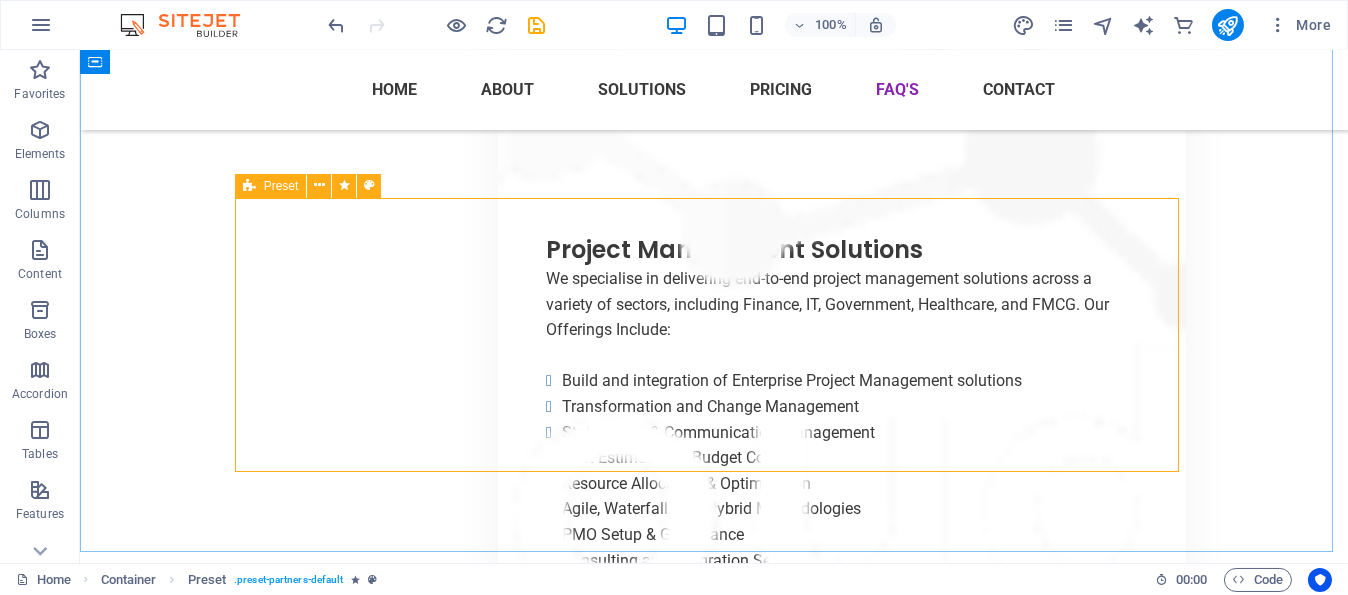 click at bounding box center [249, 186] 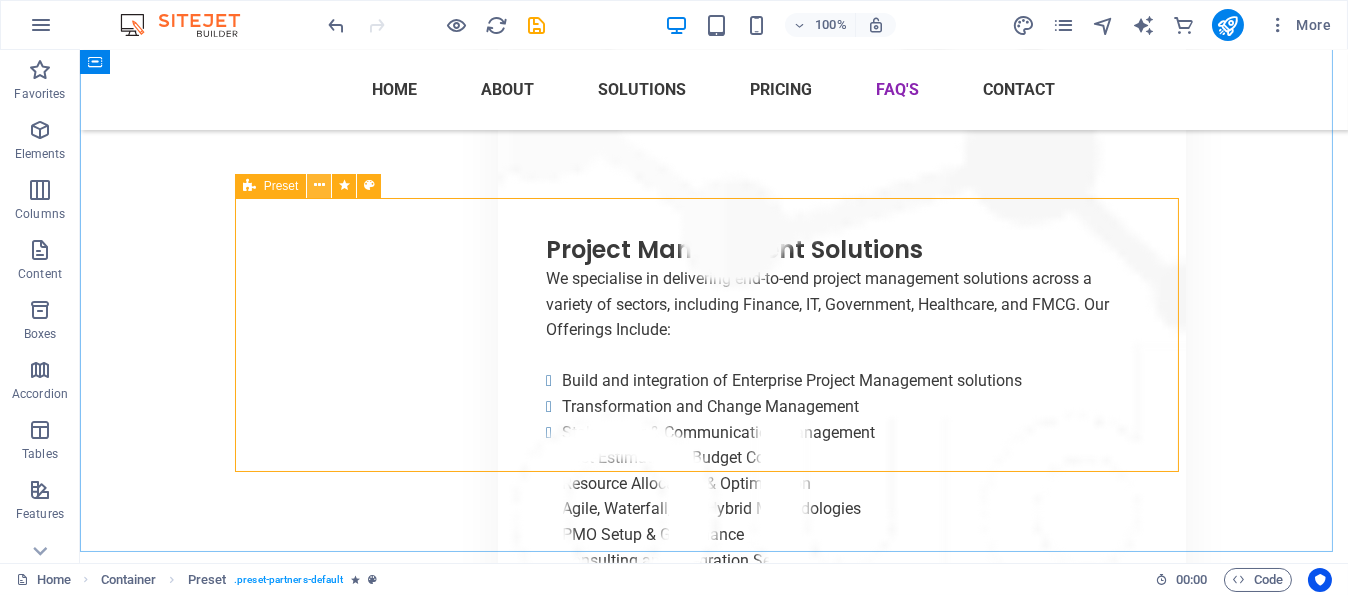 click at bounding box center (319, 185) 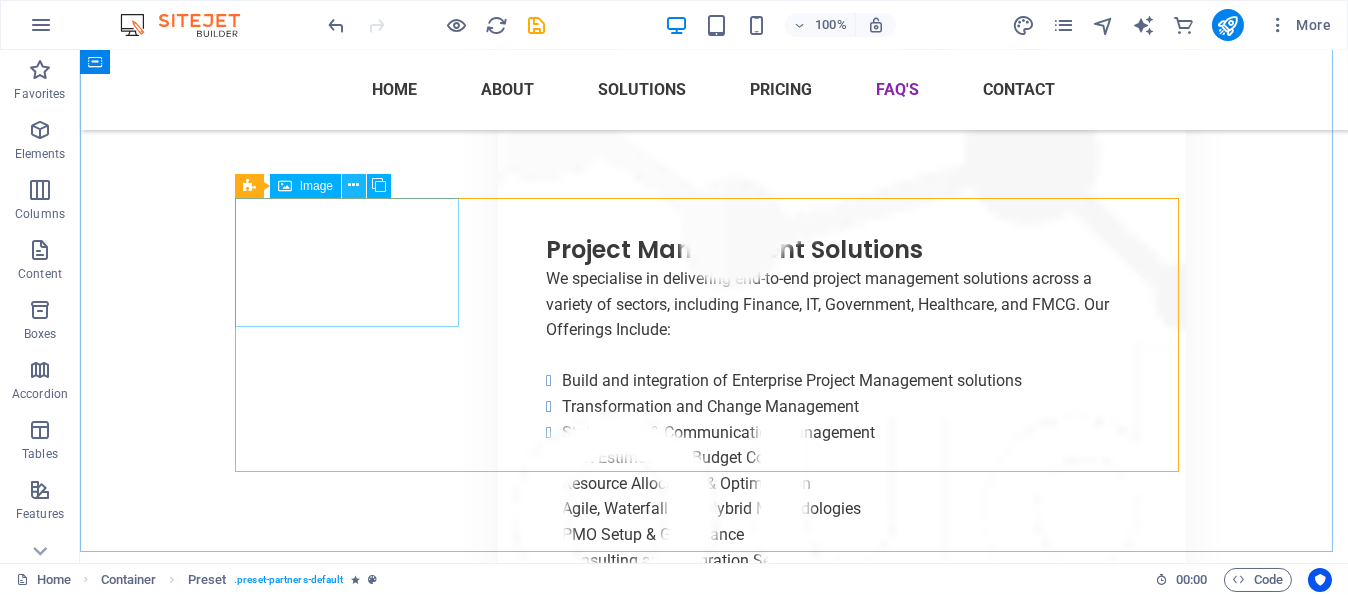 click at bounding box center (354, 185) 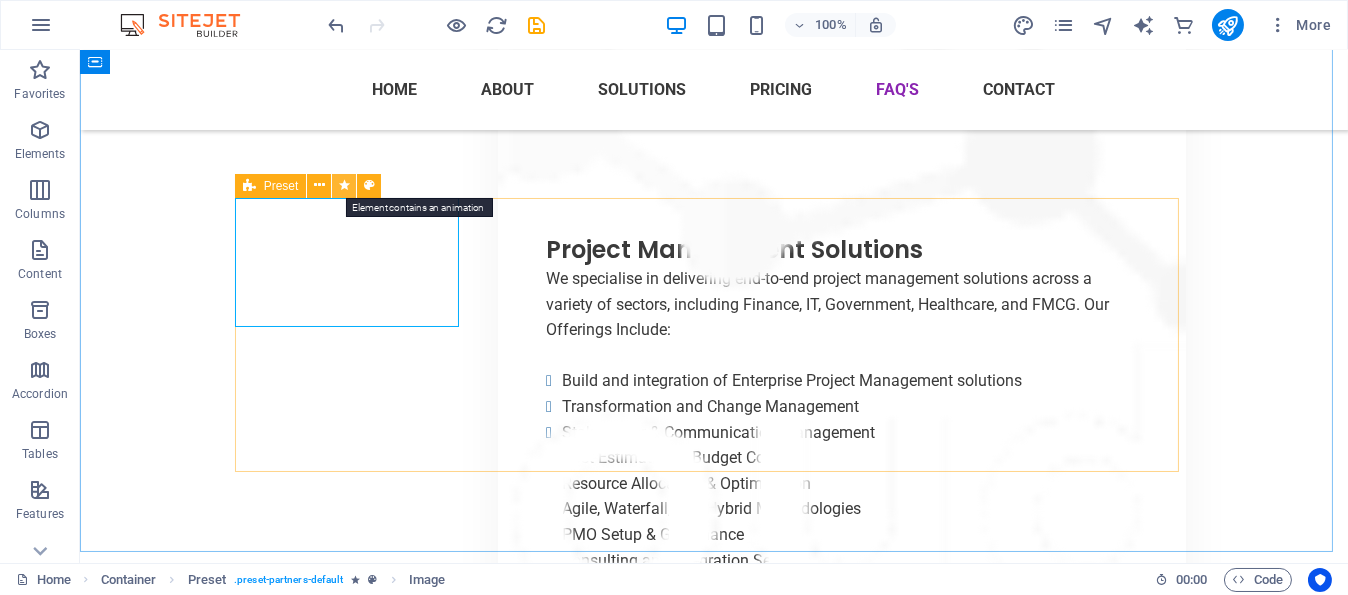 click at bounding box center (344, 185) 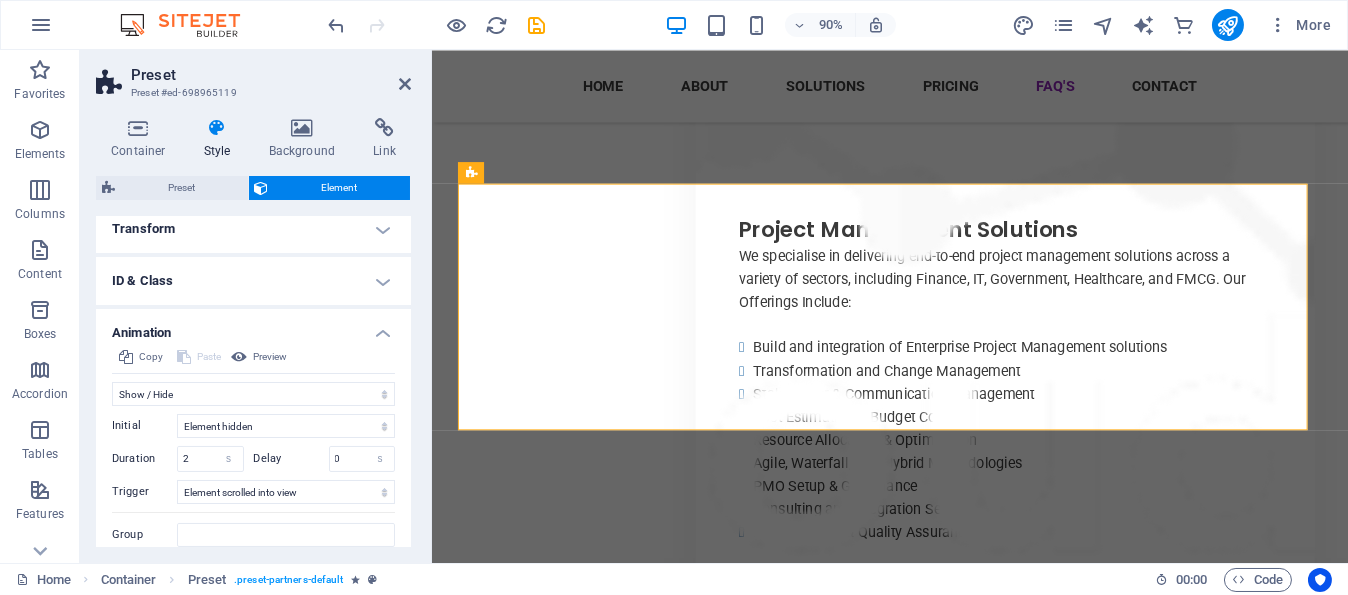 scroll, scrollTop: 442, scrollLeft: 0, axis: vertical 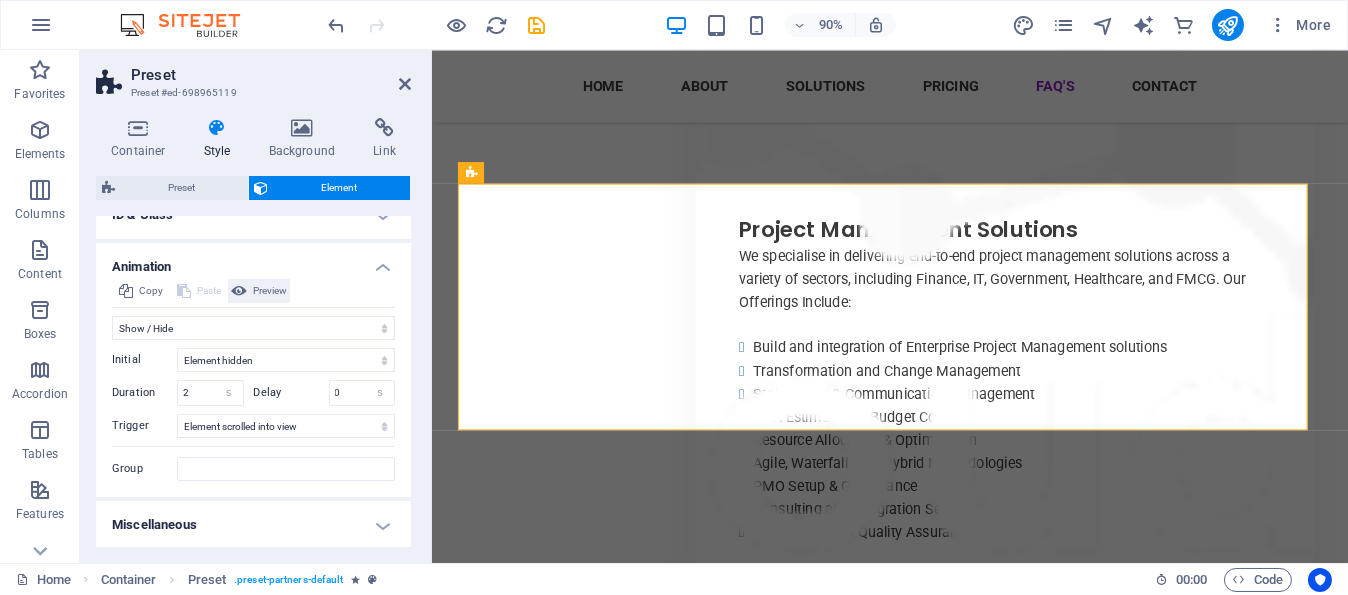 click on "Preview" at bounding box center (270, 291) 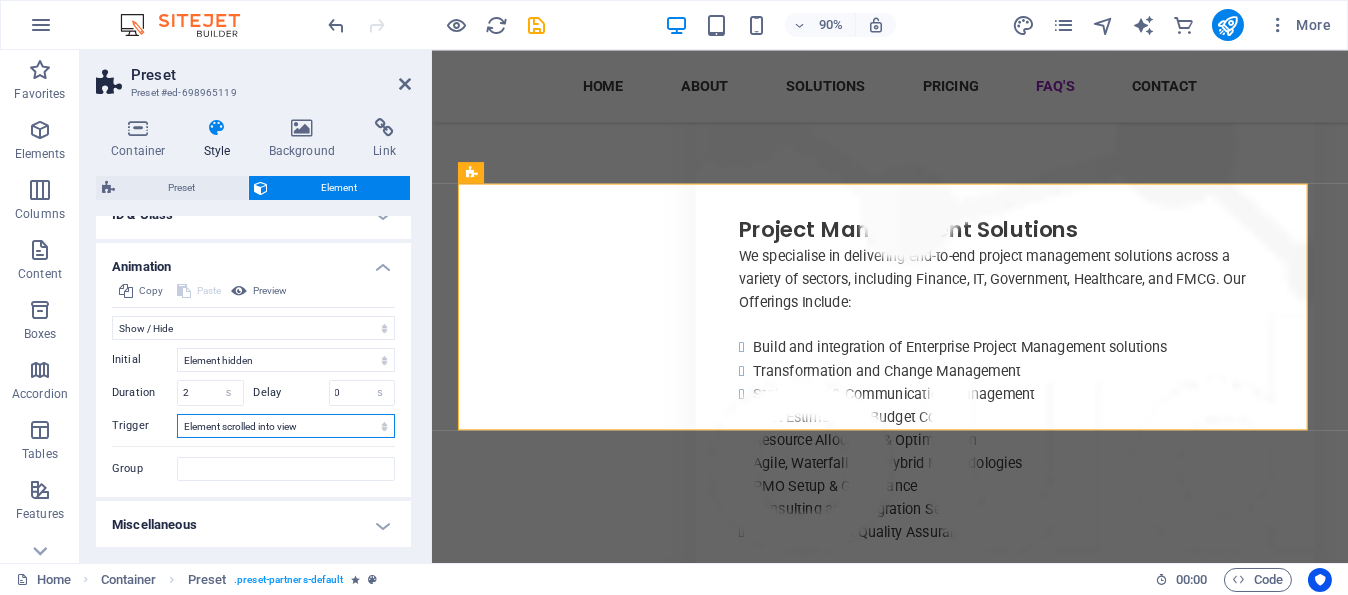 click on "No automatic trigger On page load Element scrolled into view" at bounding box center (286, 426) 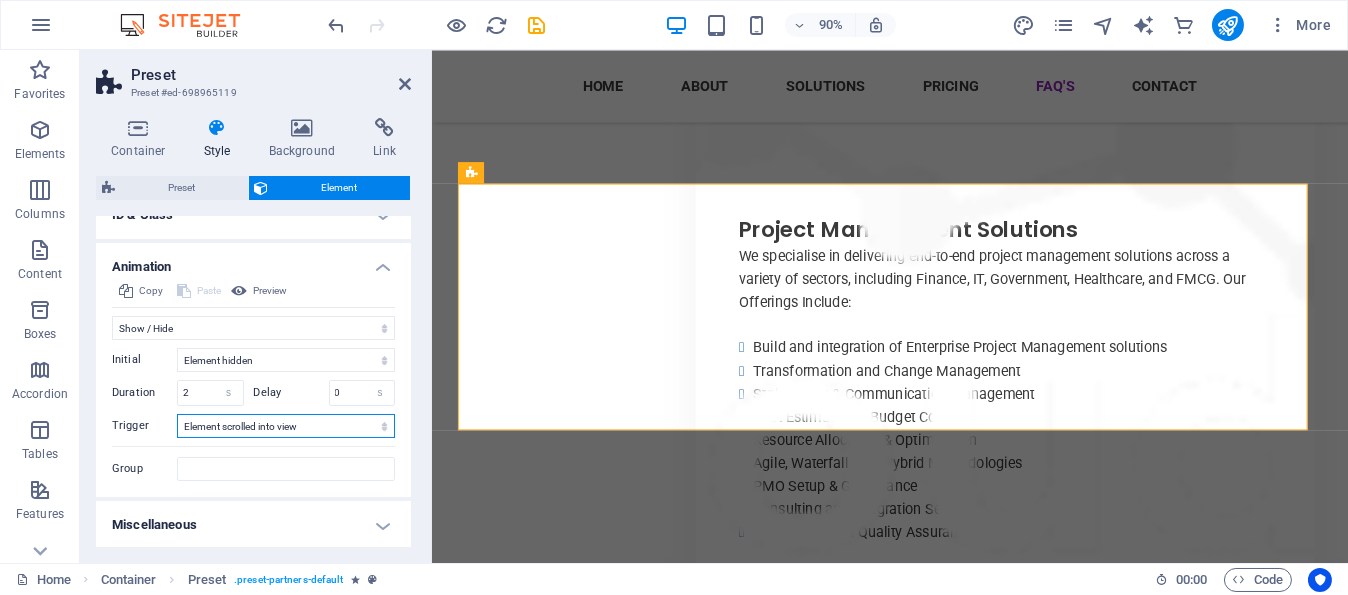 click on "No automatic trigger On page load Element scrolled into view" at bounding box center (286, 426) 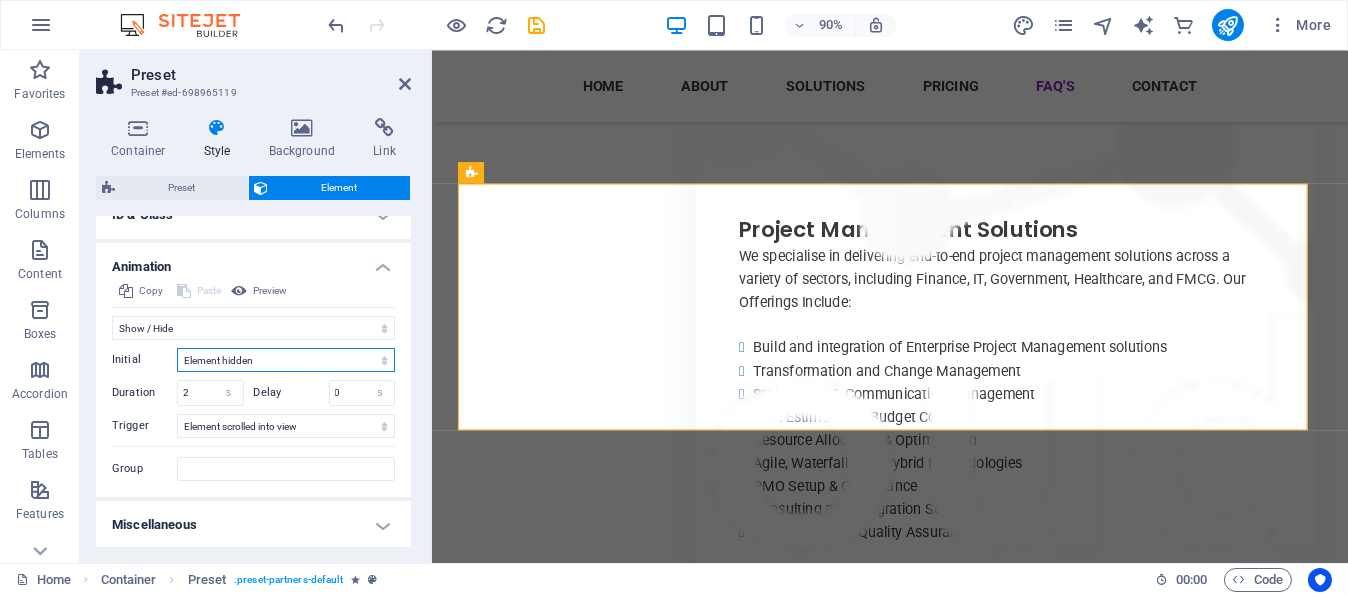 click on "Element hidden Element shown" at bounding box center [286, 360] 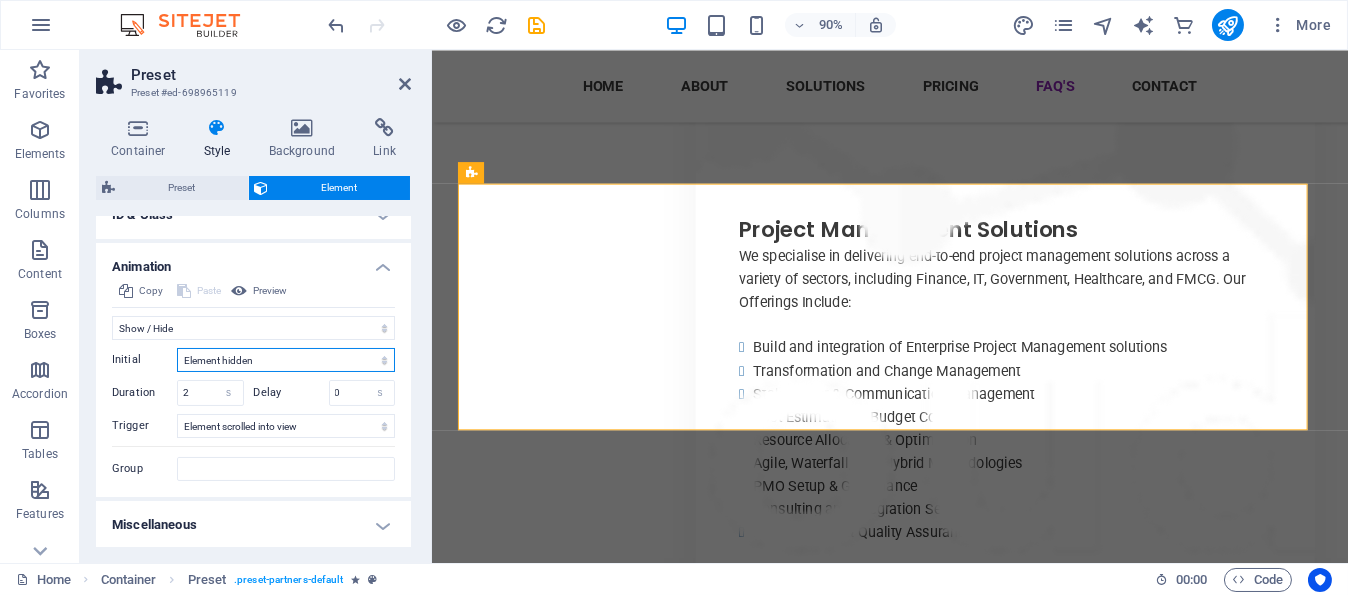 select on "show" 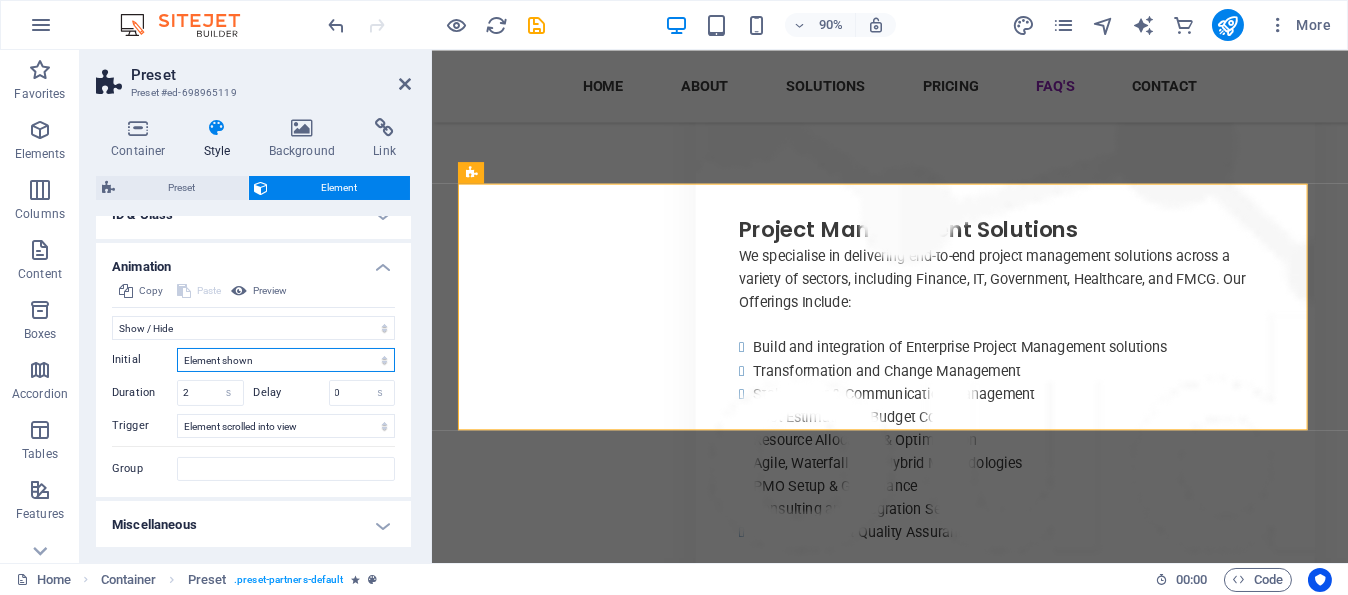 click on "Element hidden Element shown" at bounding box center [286, 360] 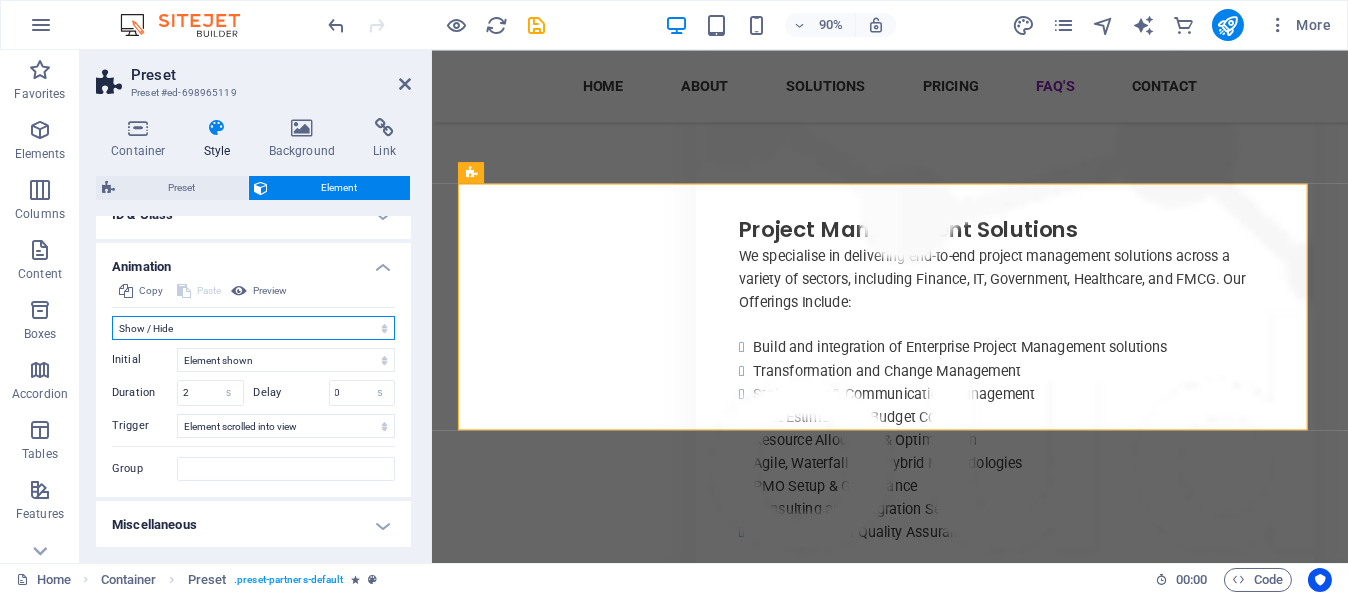 click on "Don't animate Show / Hide Slide up/down Zoom in/out Slide left to right Slide right to left Slide top to bottom Slide bottom to top Pulse Blink Open as overlay" at bounding box center [253, 328] 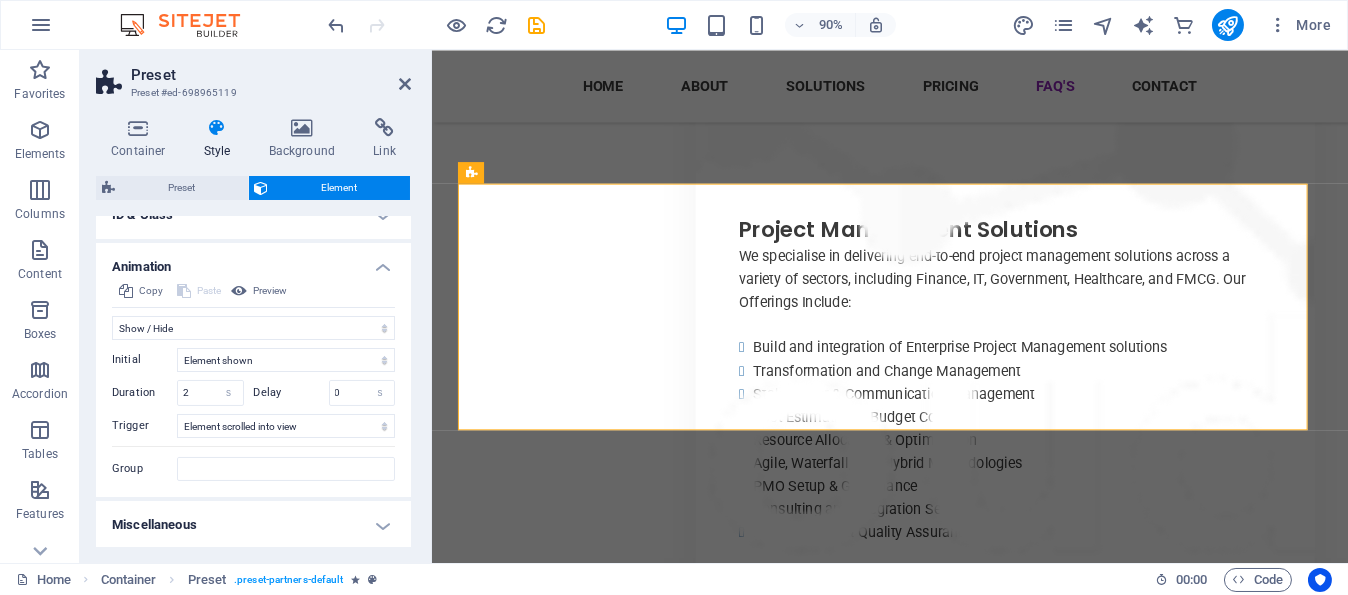 click on "Initial Element hidden Element shown Duration 2 s ms Delay 0 s ms Width auto px % Trigger No automatic trigger On page load Element scrolled into view Close This label appears when hovering over the close button, indicating its function. Group Show Don't alter this element Hide this element Show this element Hide Don't alter this element Hide this element Show this element" at bounding box center [253, 410] 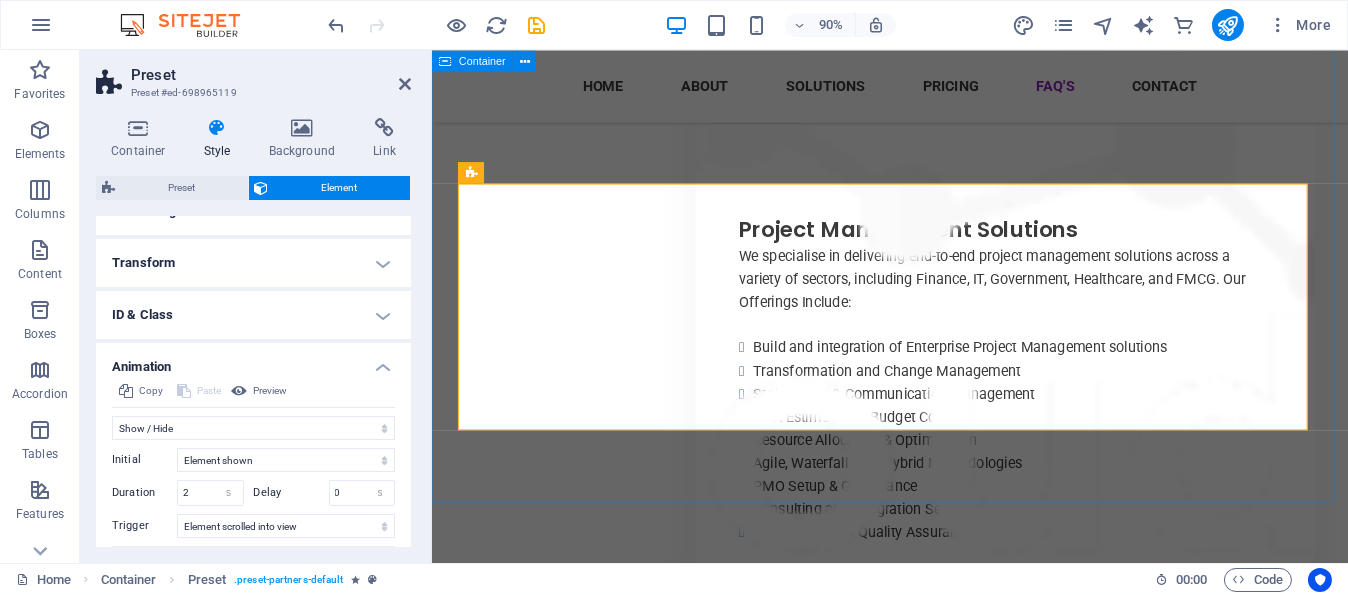 drag, startPoint x: 961, startPoint y: 530, endPoint x: 1263, endPoint y: 480, distance: 306.11108 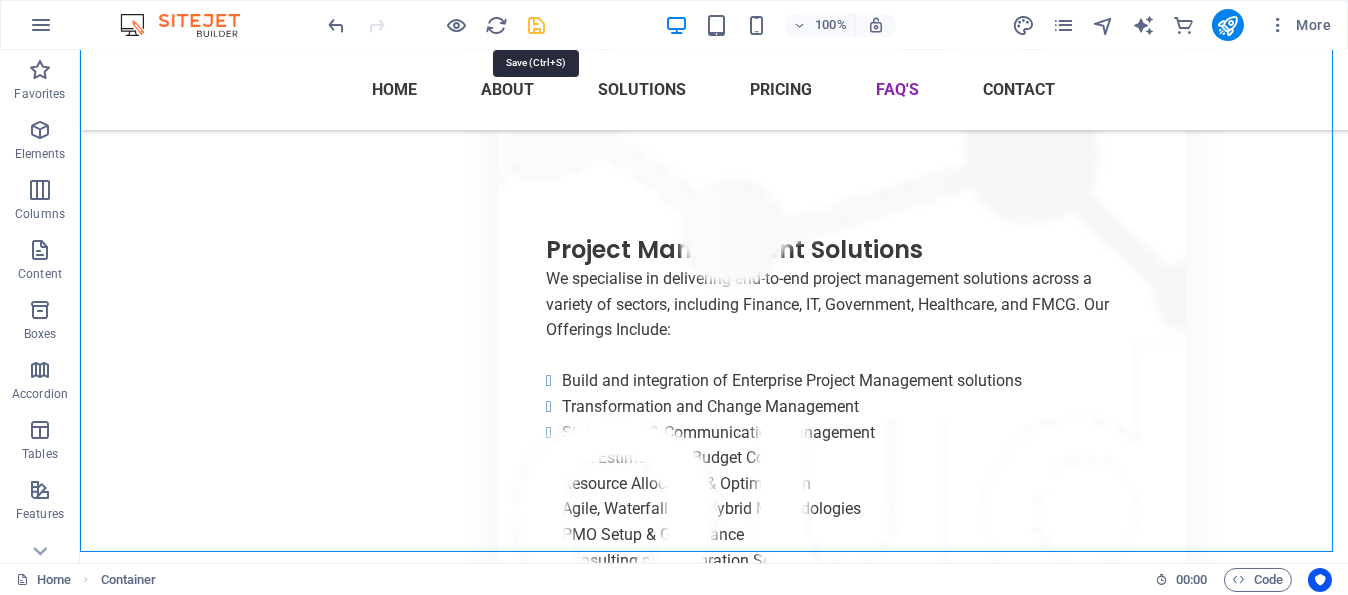 click at bounding box center (537, 25) 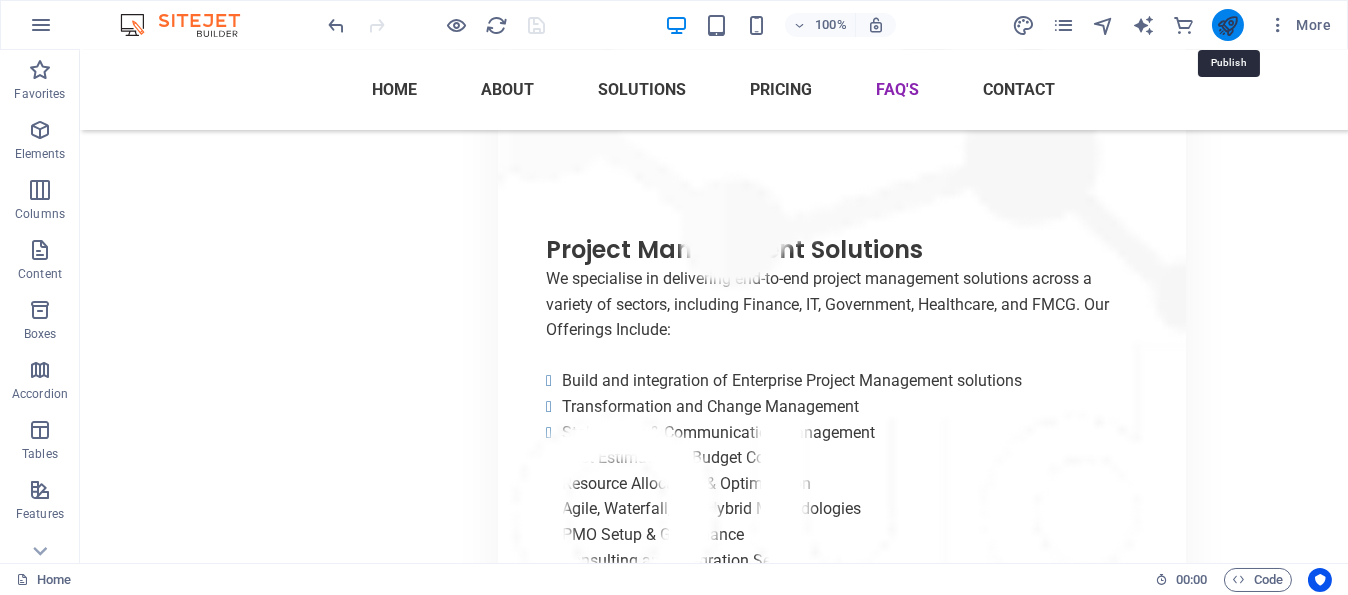 click at bounding box center [1227, 25] 